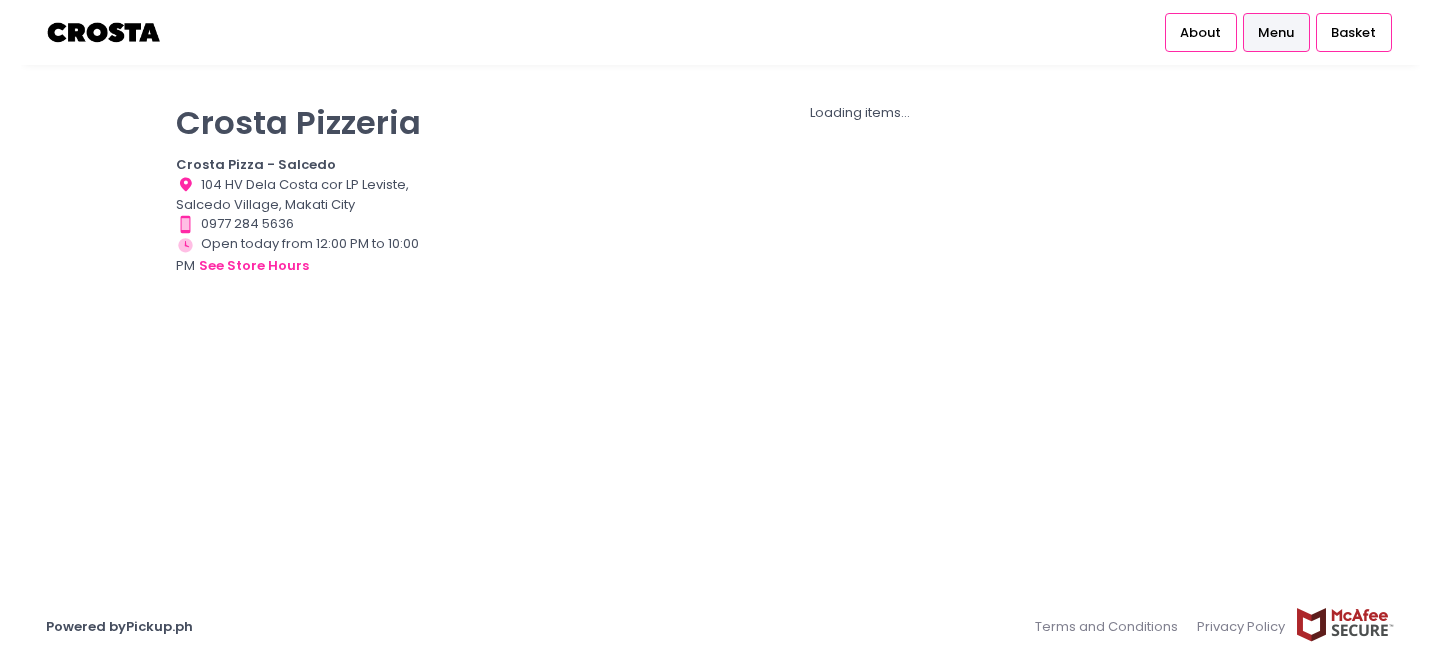 scroll, scrollTop: 0, scrollLeft: 0, axis: both 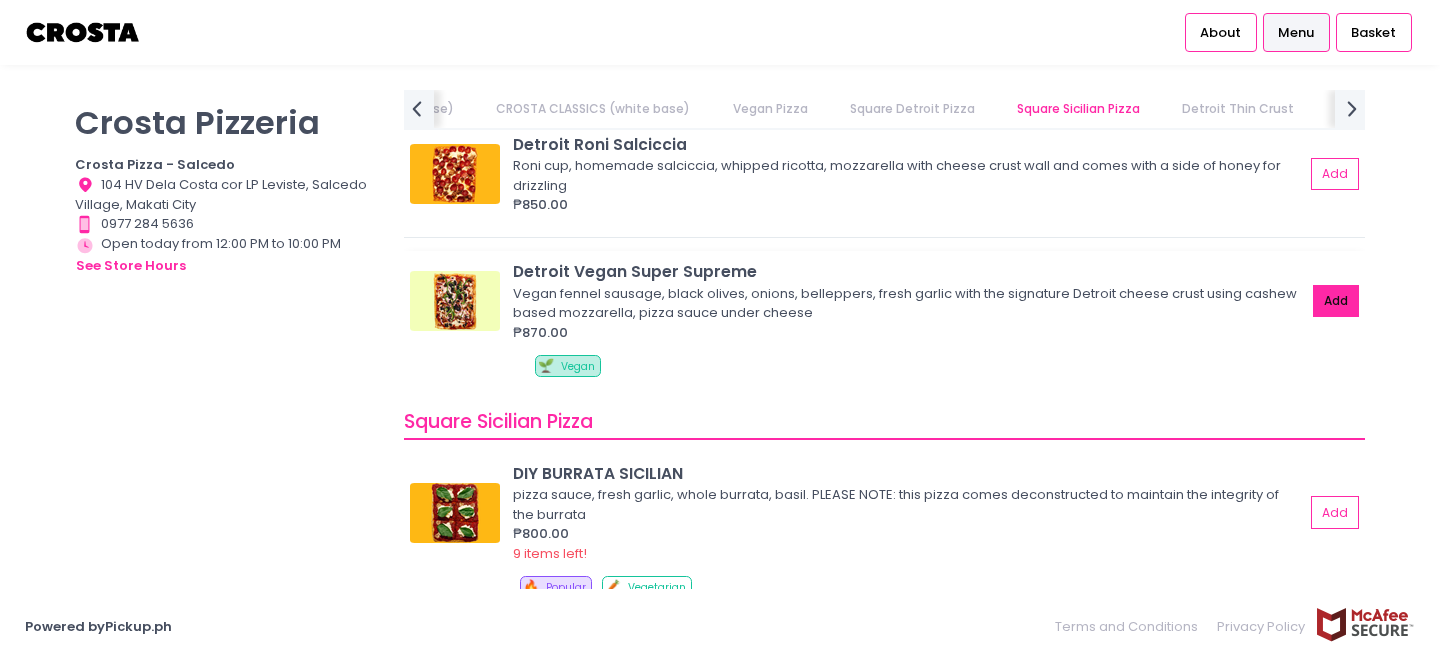 click on "Add" at bounding box center (1336, 301) 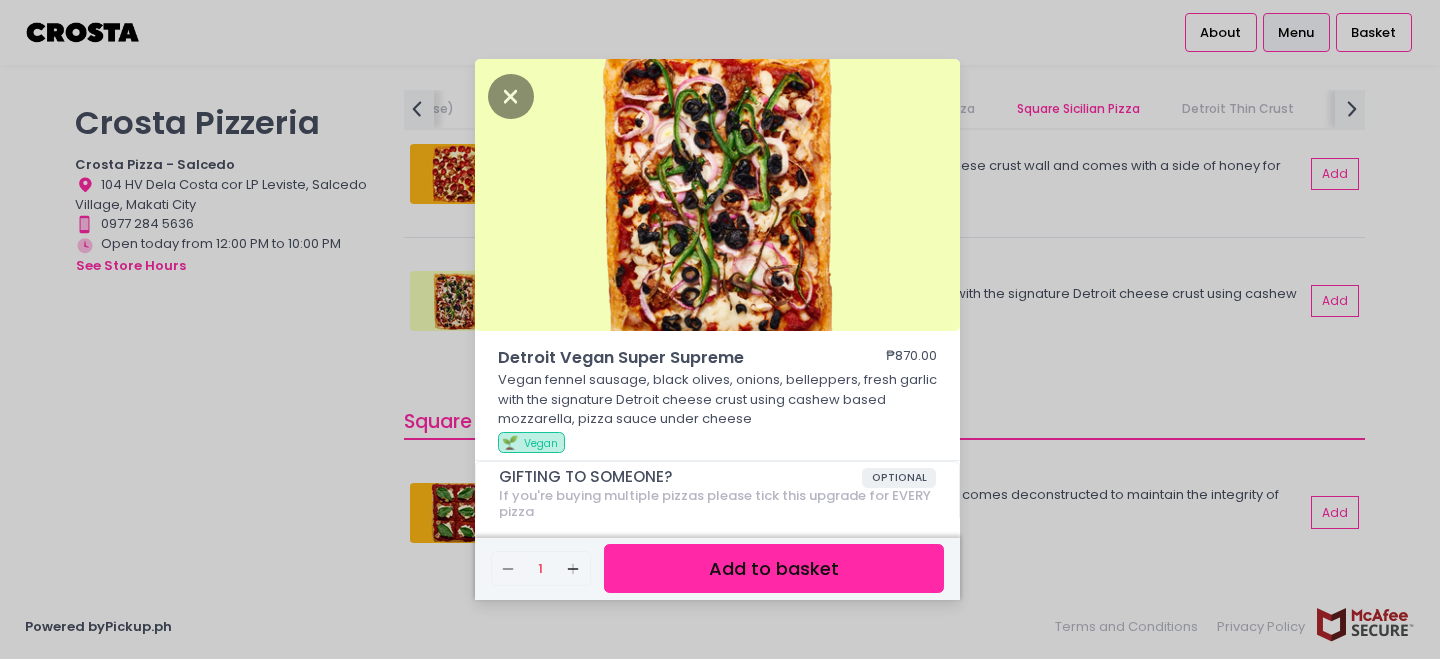click on "Add to basket" at bounding box center [774, 568] 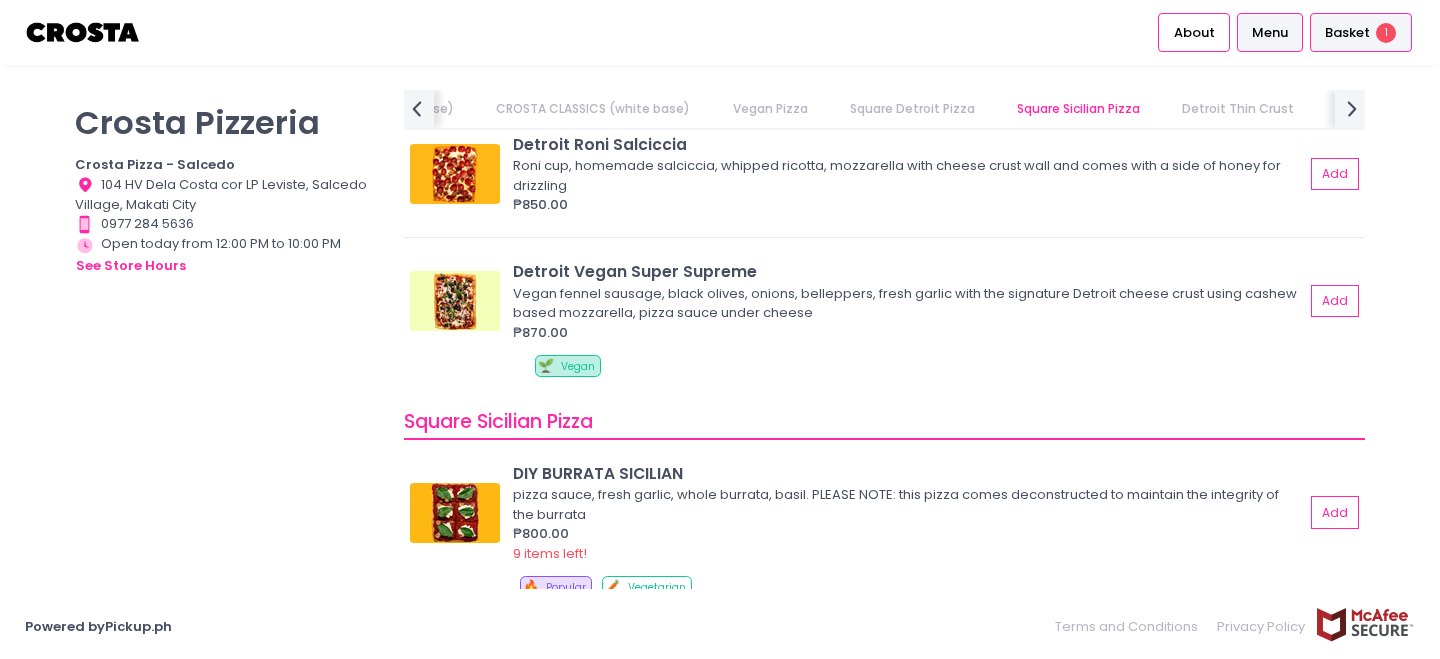 click on "Basket" at bounding box center (1347, 33) 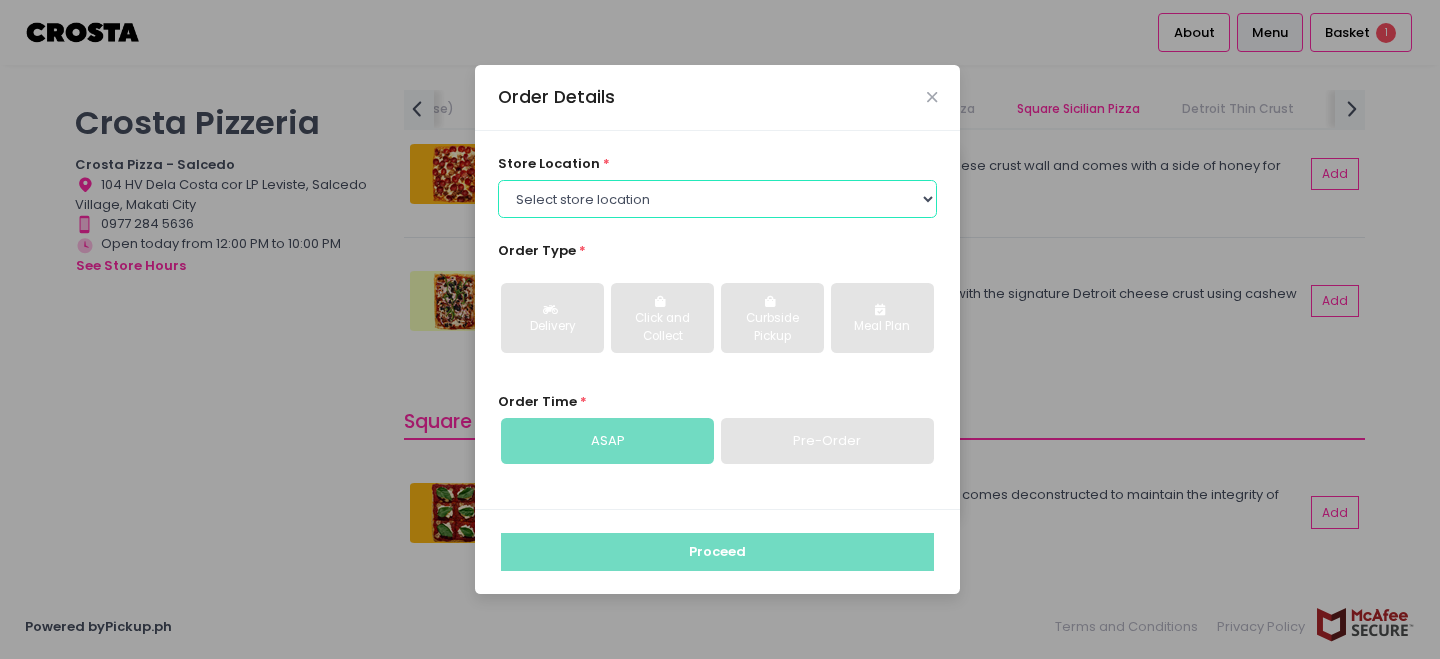 click on "Select store location Crosta Pizza - Salcedo  Crosta Pizza - San Juan" at bounding box center [718, 199] 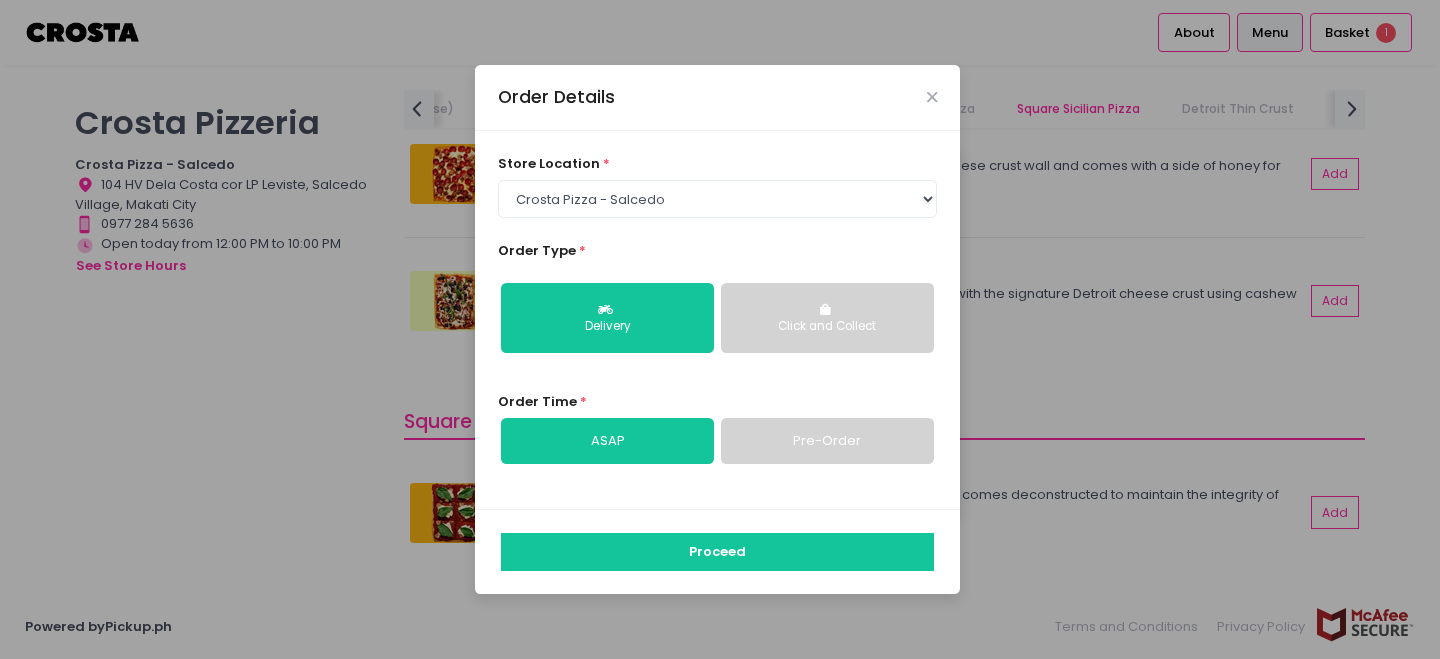 click on "Pre-Order" at bounding box center (827, 441) 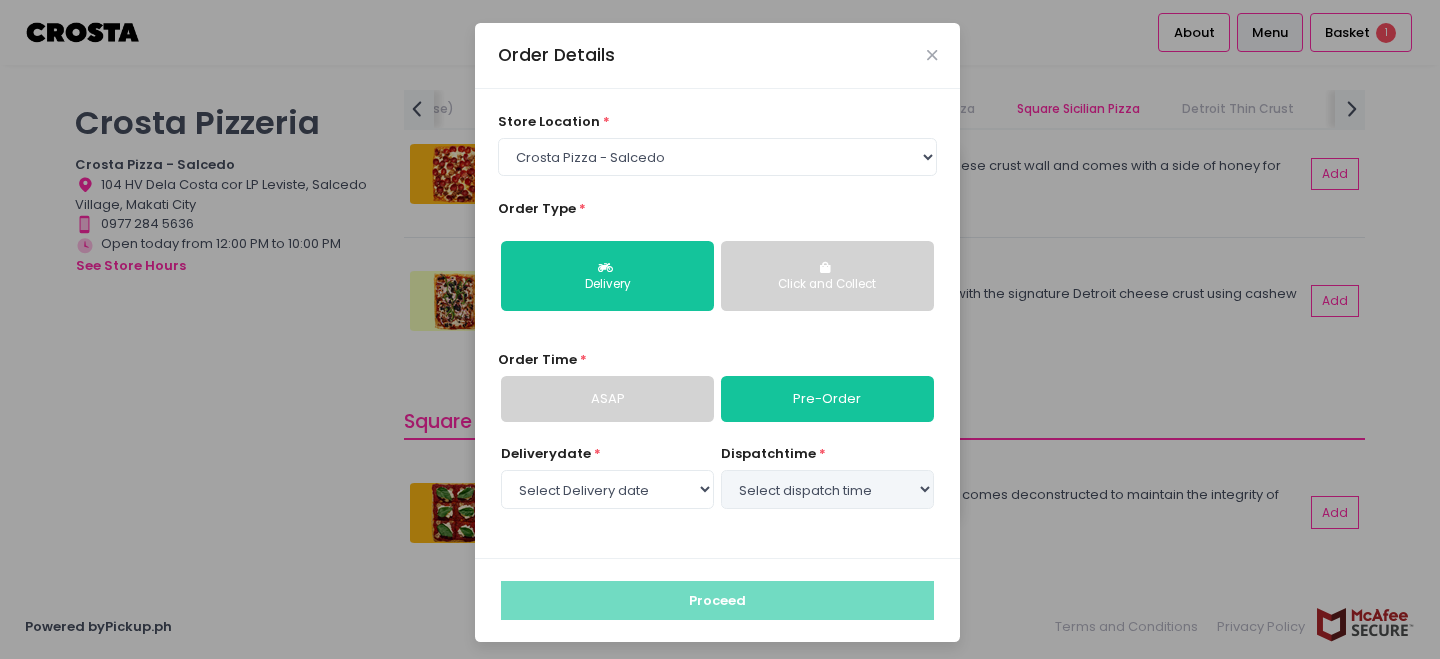 select on "2025-08-08" 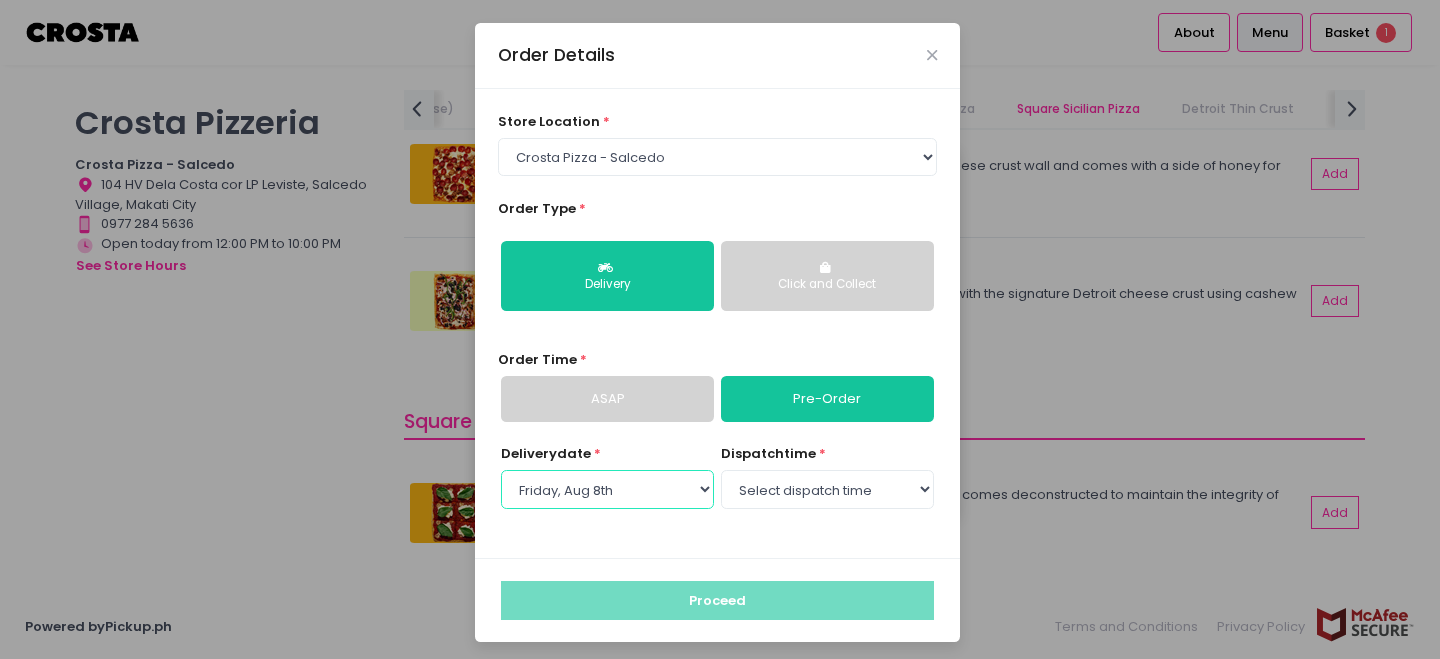 click on "Select Delivery date Friday, Aug 8th Saturday, Aug 9th Sunday, Aug 10th" at bounding box center (607, 489) 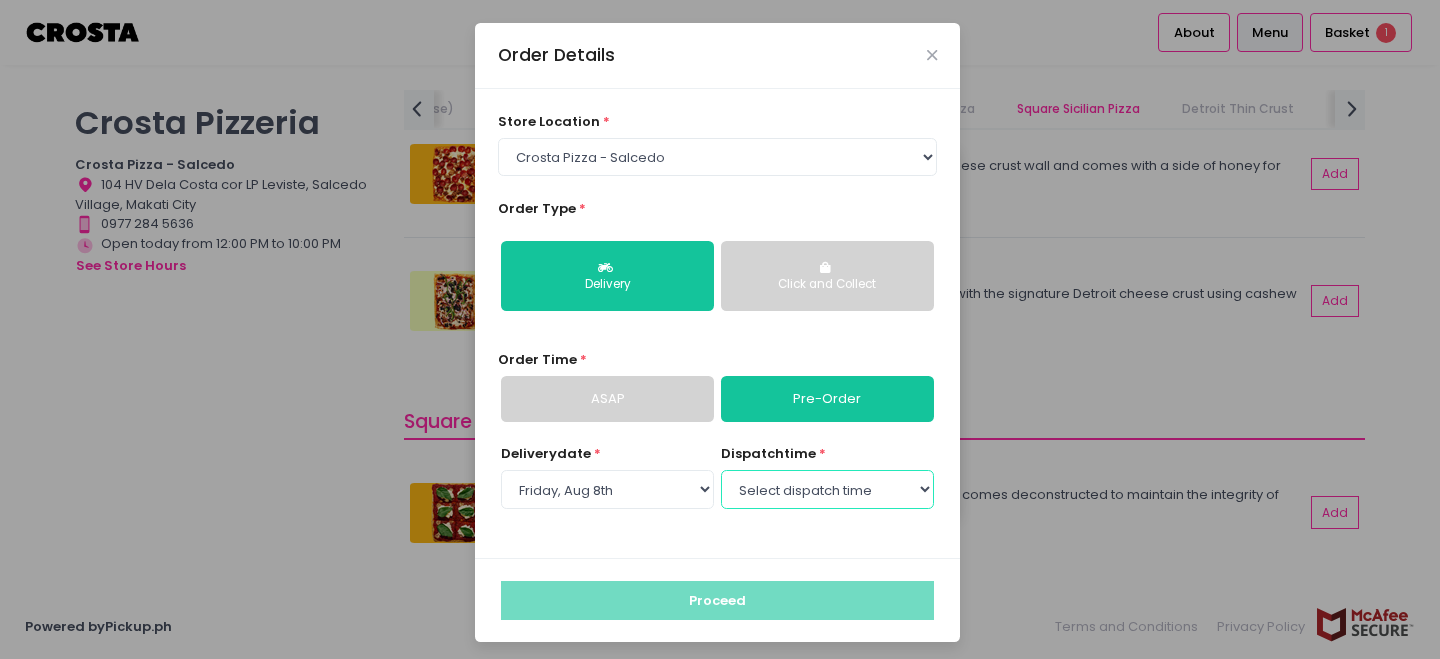 click on "Select dispatch time 07:00 PM - 07:30 PM 07:30 PM - 08:00 PM 08:00 PM - 08:30 PM 08:30 PM - 09:00 PM 09:00 PM - 09:30 PM 09:30 PM - 10:00 PM" at bounding box center [827, 489] 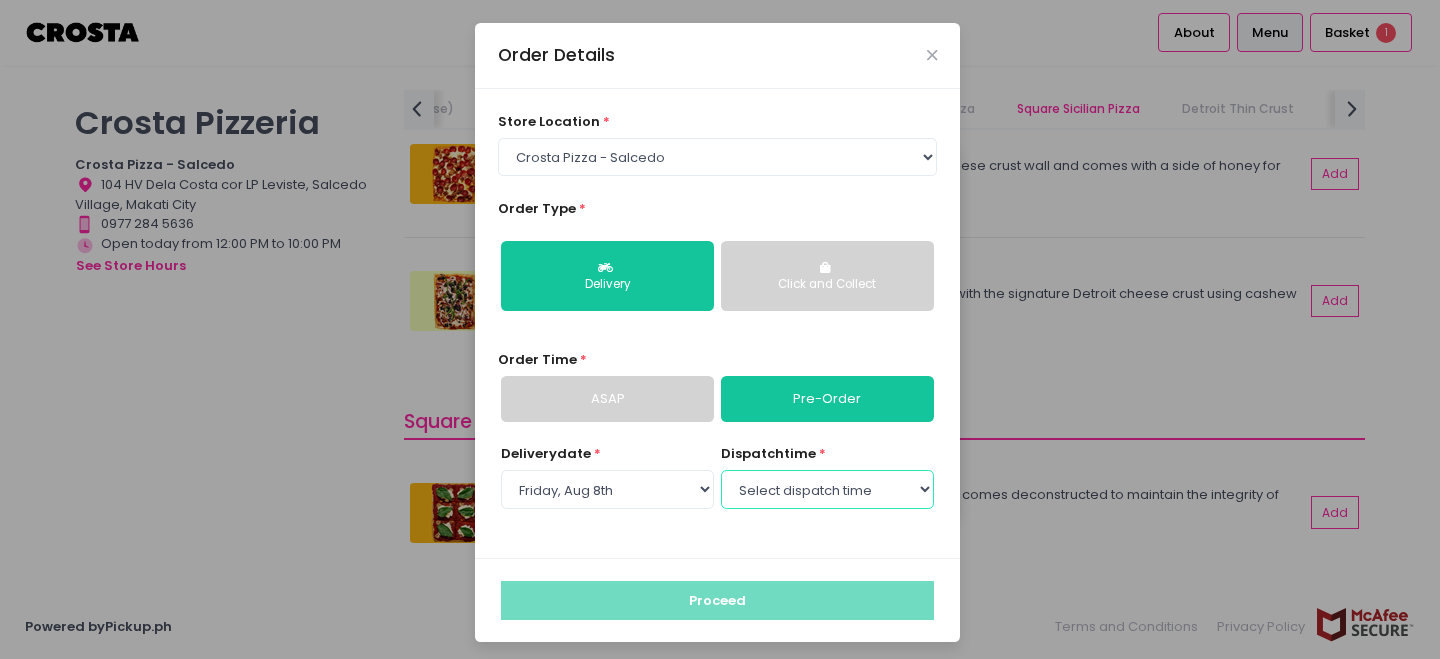 select on "21:30" 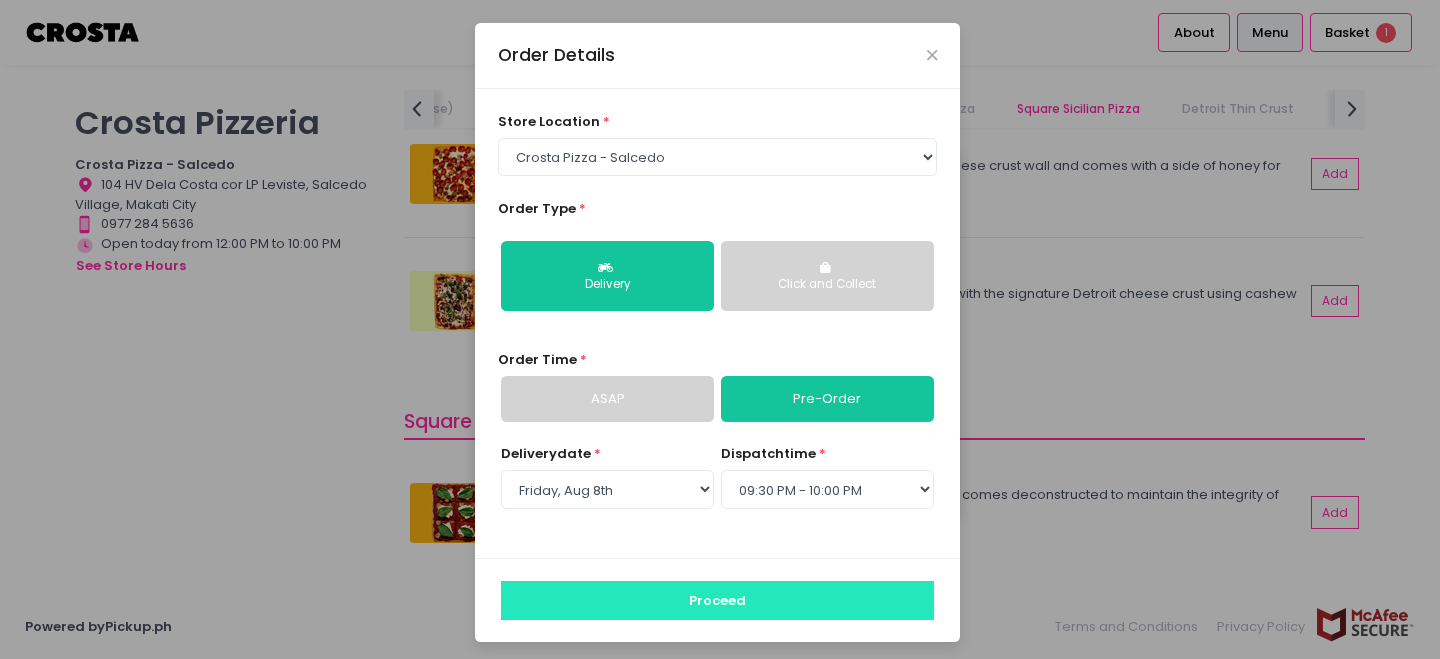 click on "Proceed" at bounding box center (717, 600) 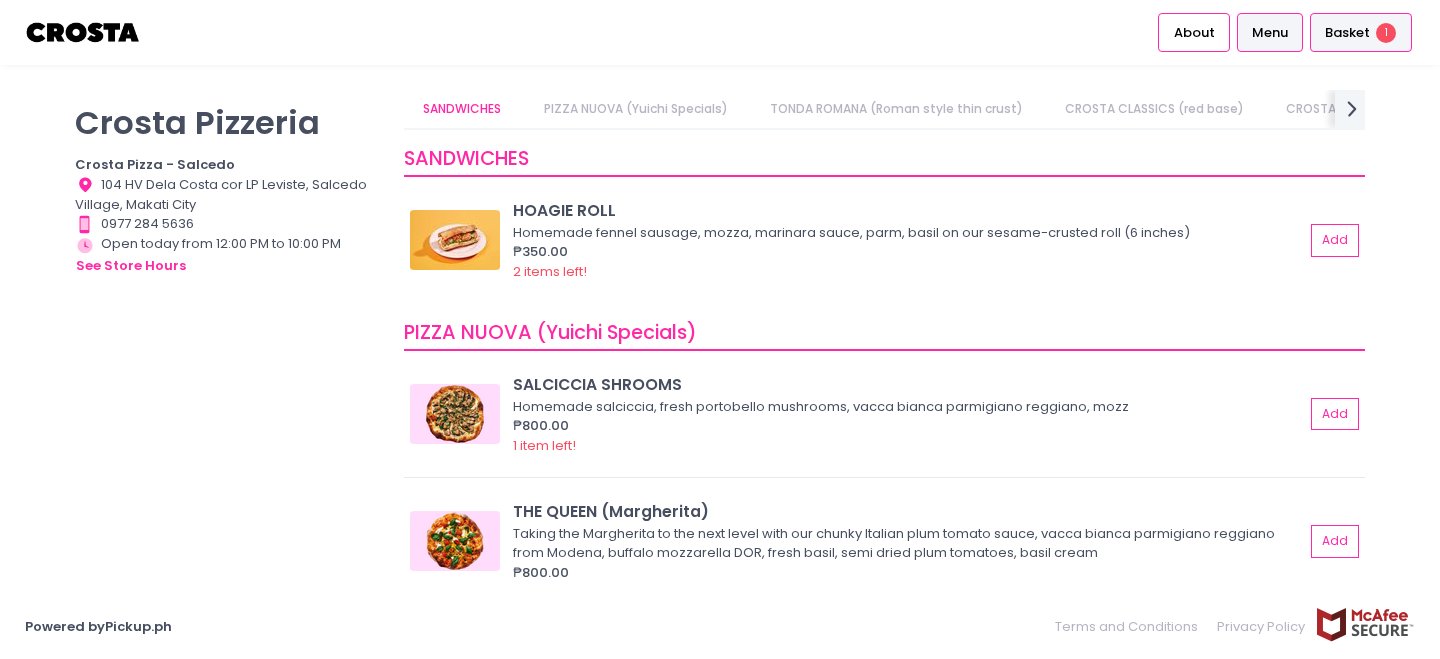 click on "Basket 1" at bounding box center (1361, 32) 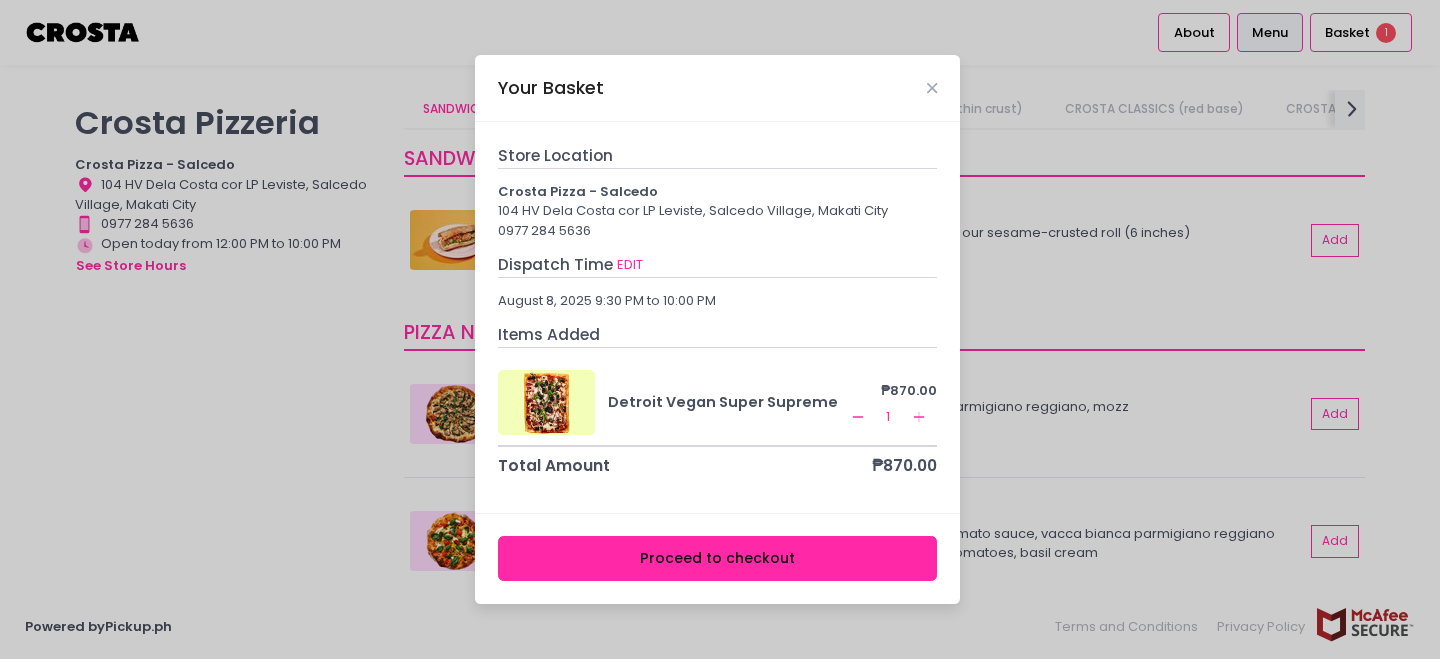 click on "Proceed to checkout" at bounding box center [718, 558] 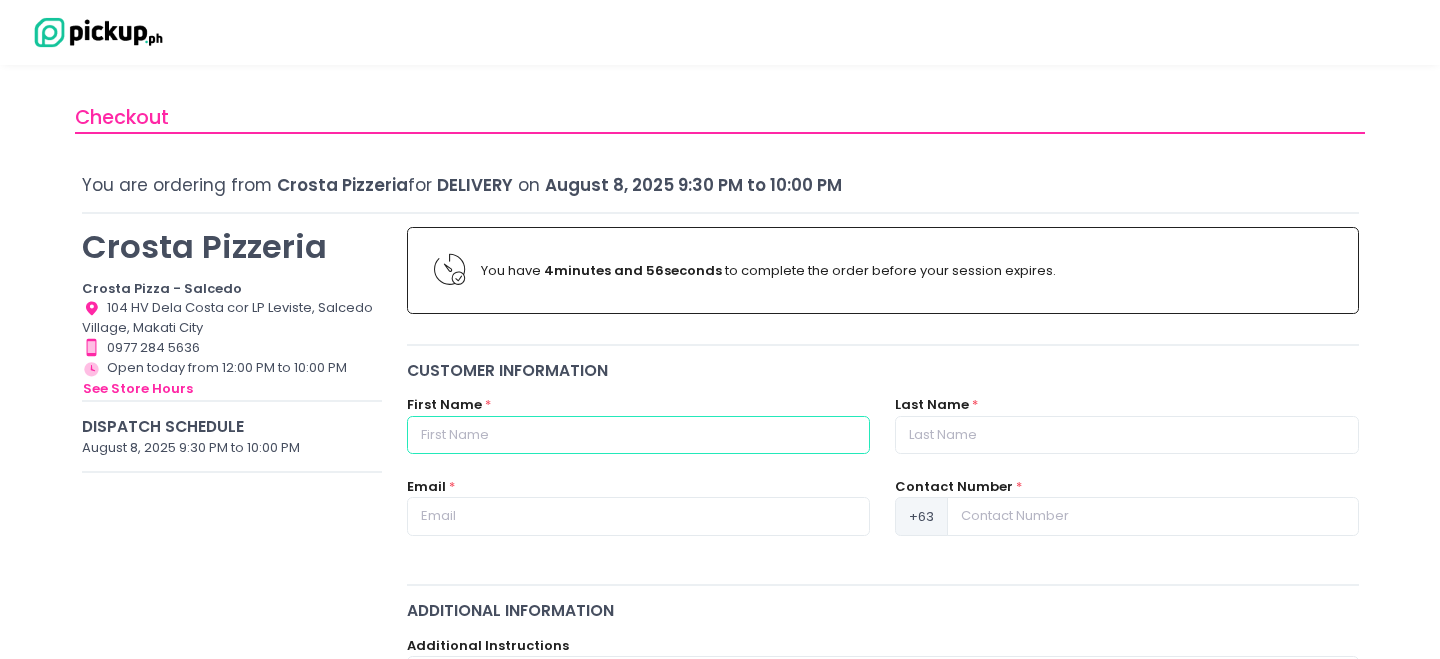 click at bounding box center [638, 435] 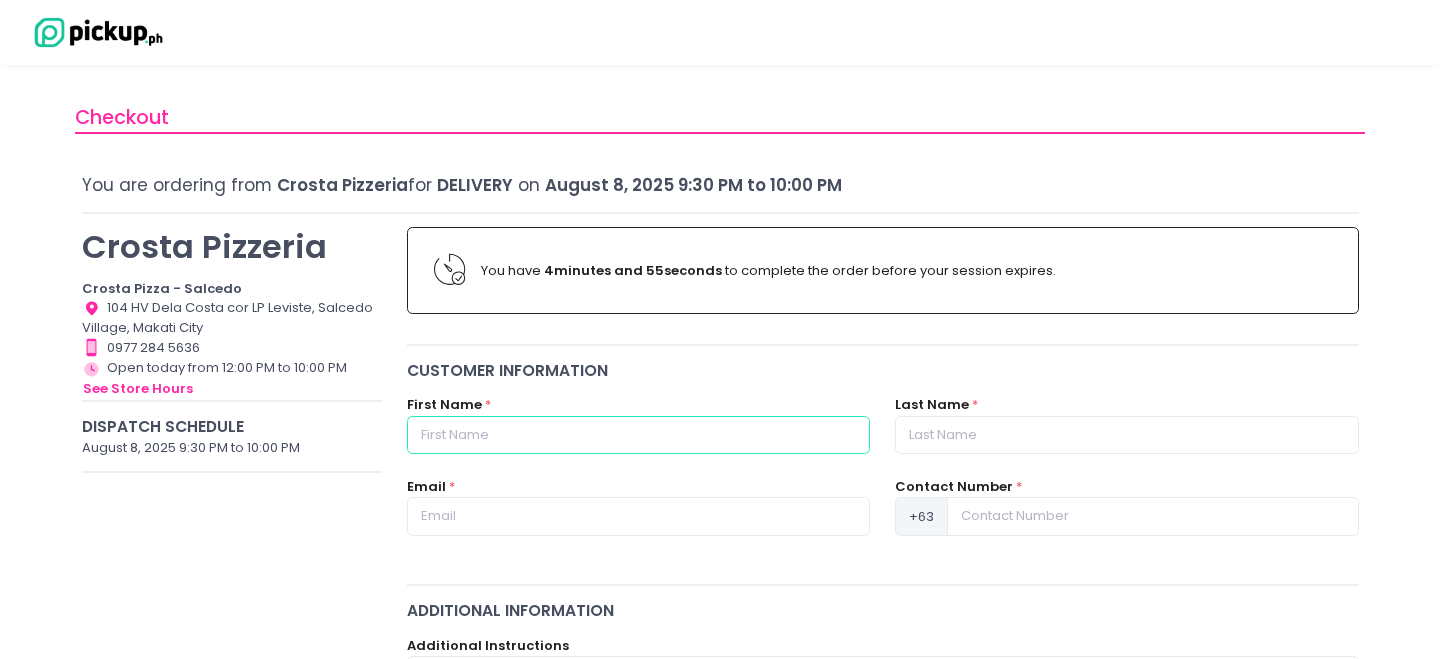 type on "[FIRST]" 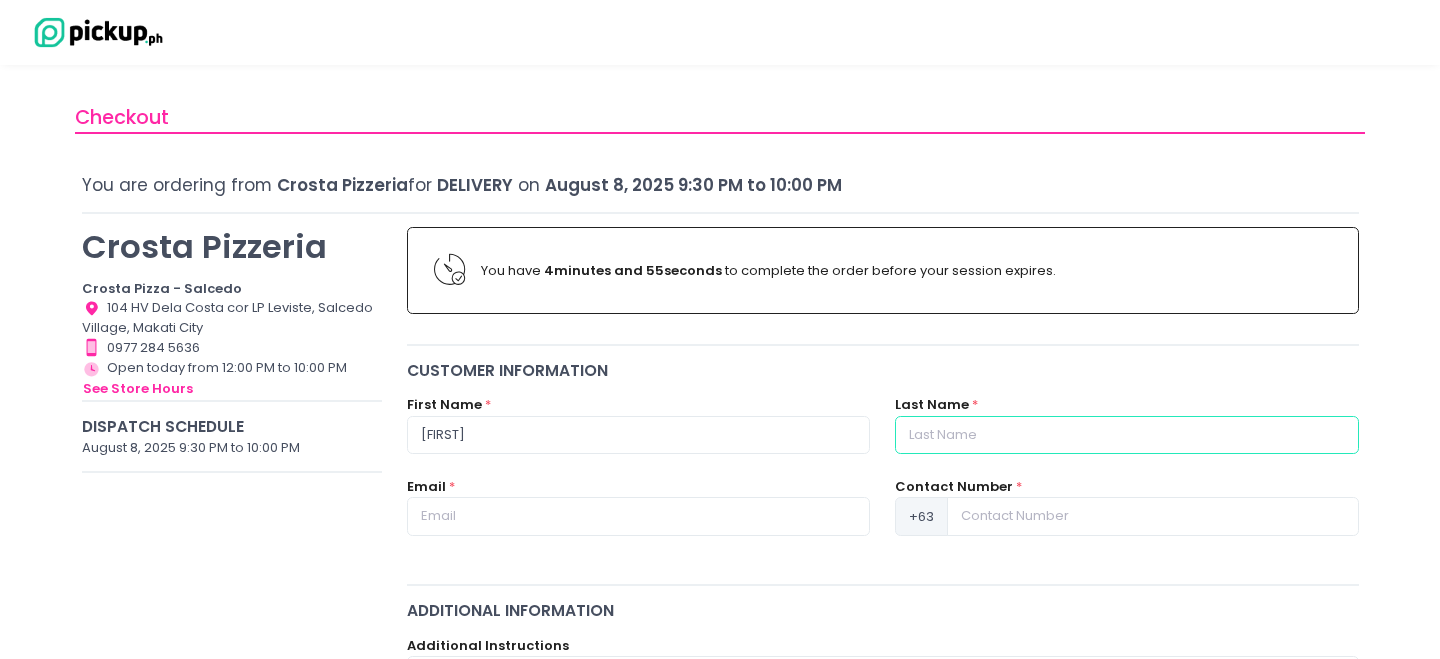 type on "[LAST]" 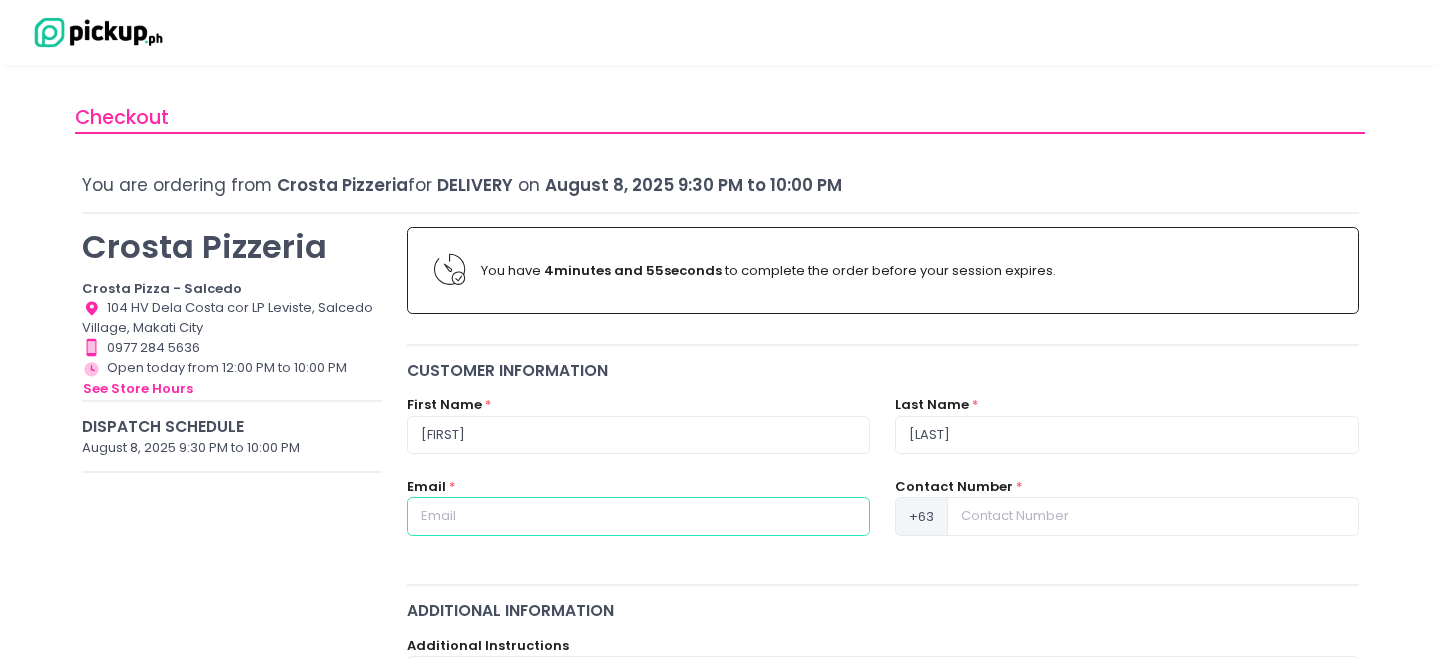 type on "[EMAIL]" 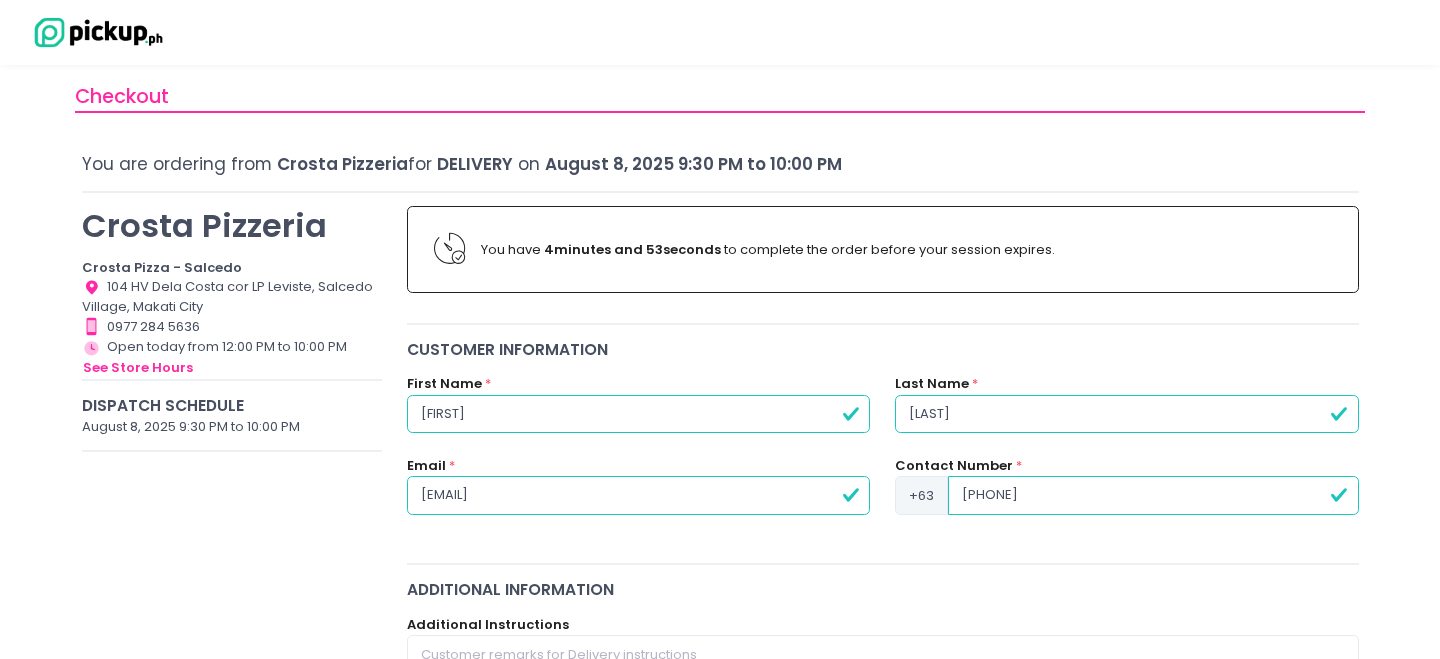 scroll, scrollTop: 26, scrollLeft: 0, axis: vertical 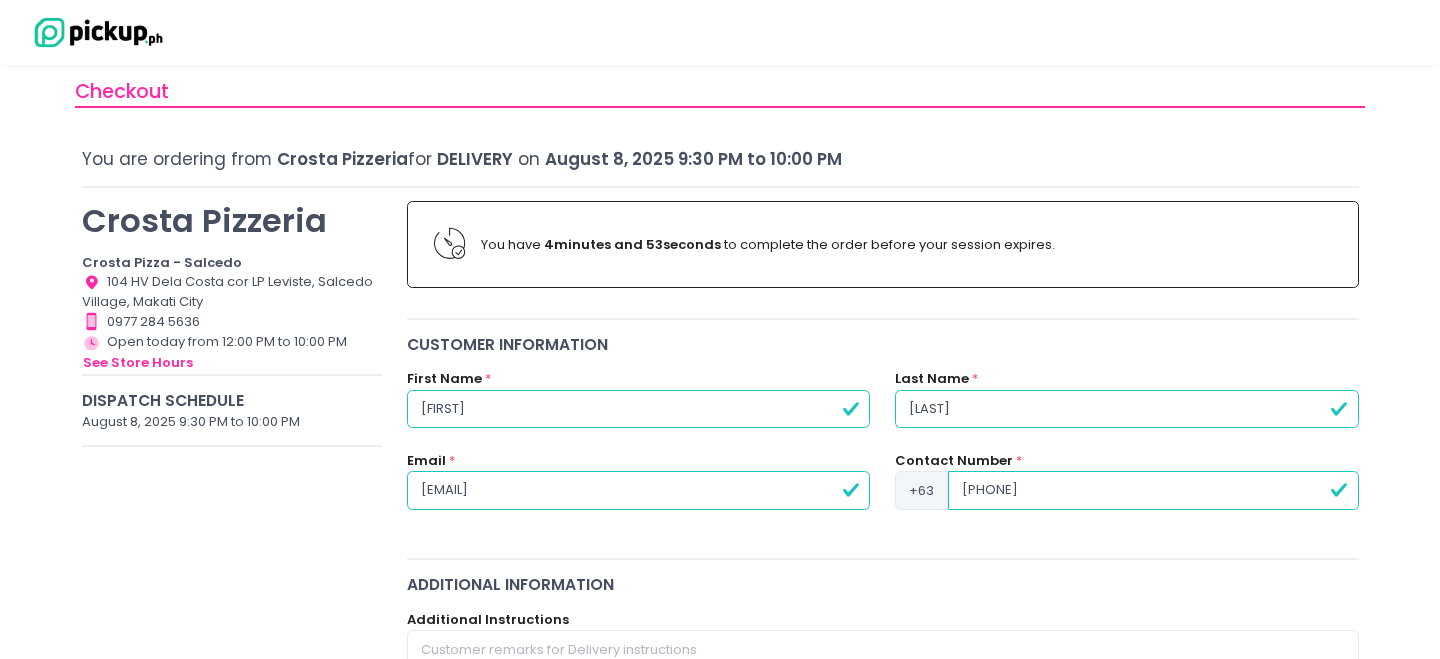 click on "[PHONE]" at bounding box center [1153, 490] 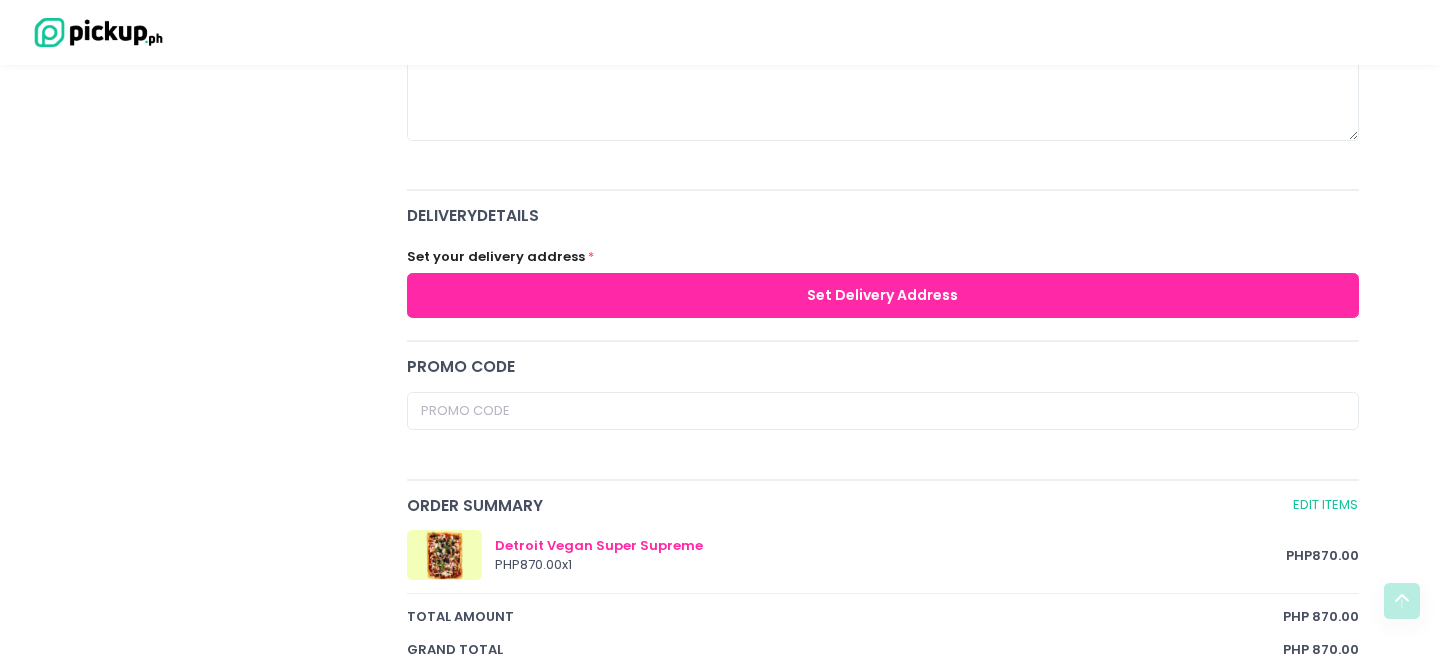 scroll, scrollTop: 638, scrollLeft: 0, axis: vertical 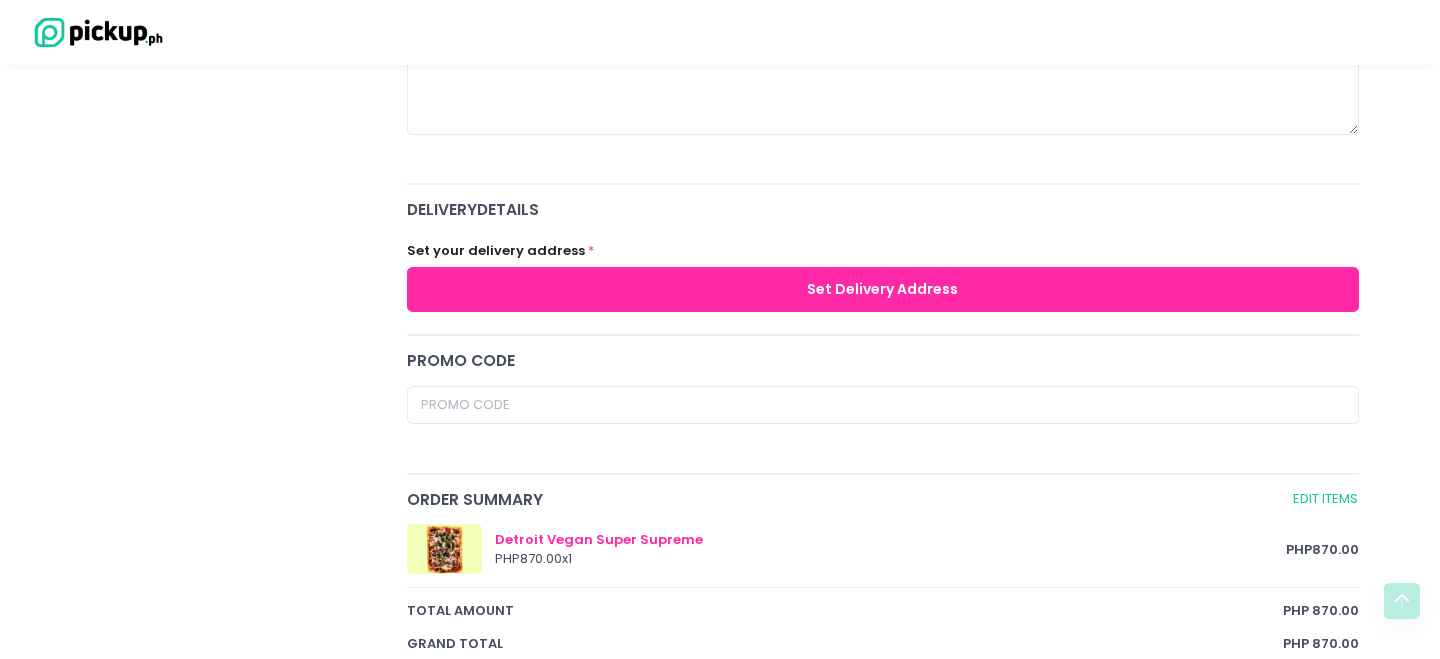 type on "[PHONE]" 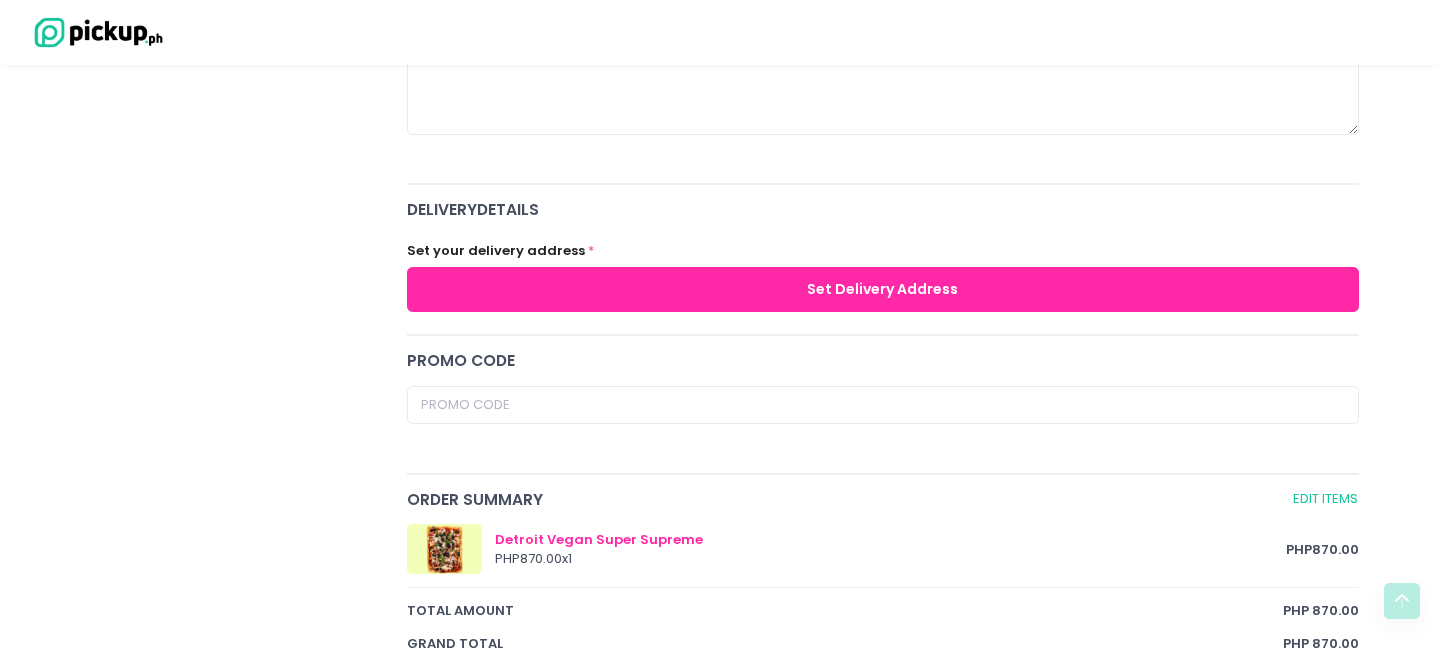 click on "Set Delivery Address" at bounding box center (883, 289) 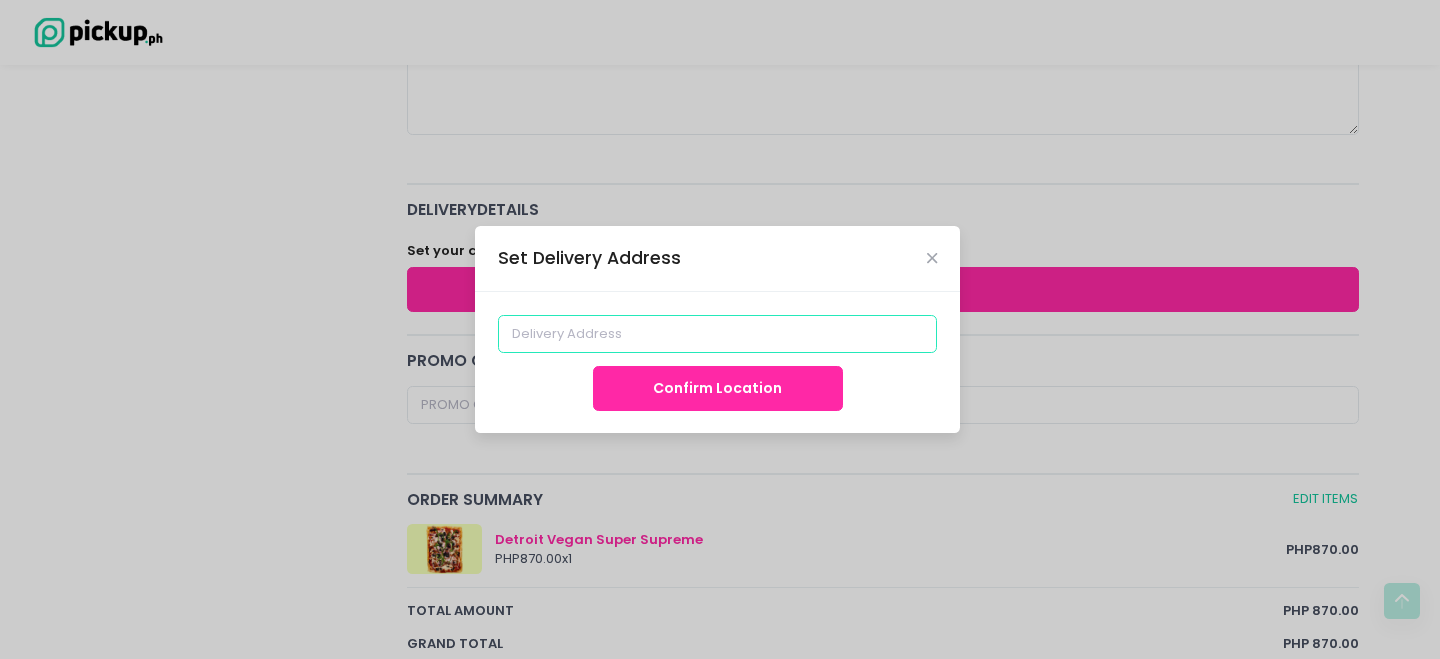 click at bounding box center [718, 334] 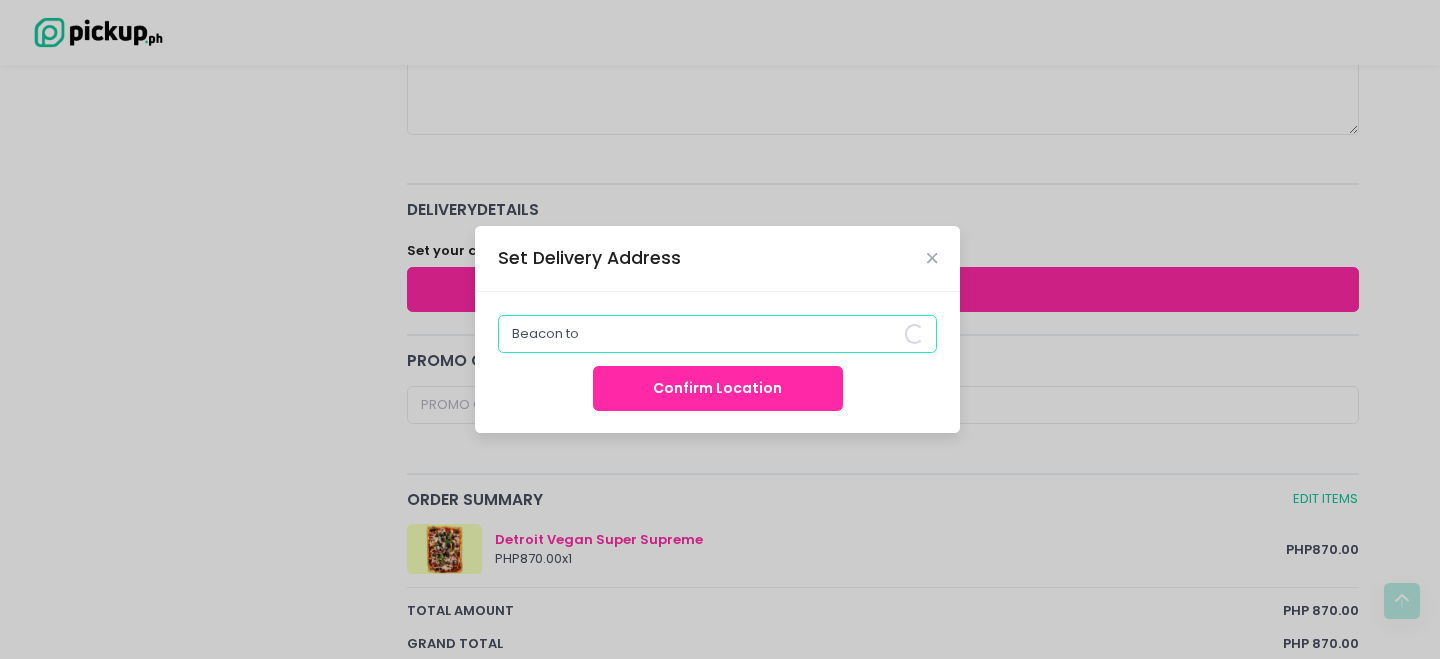 click on "Beacon to" at bounding box center [718, 334] 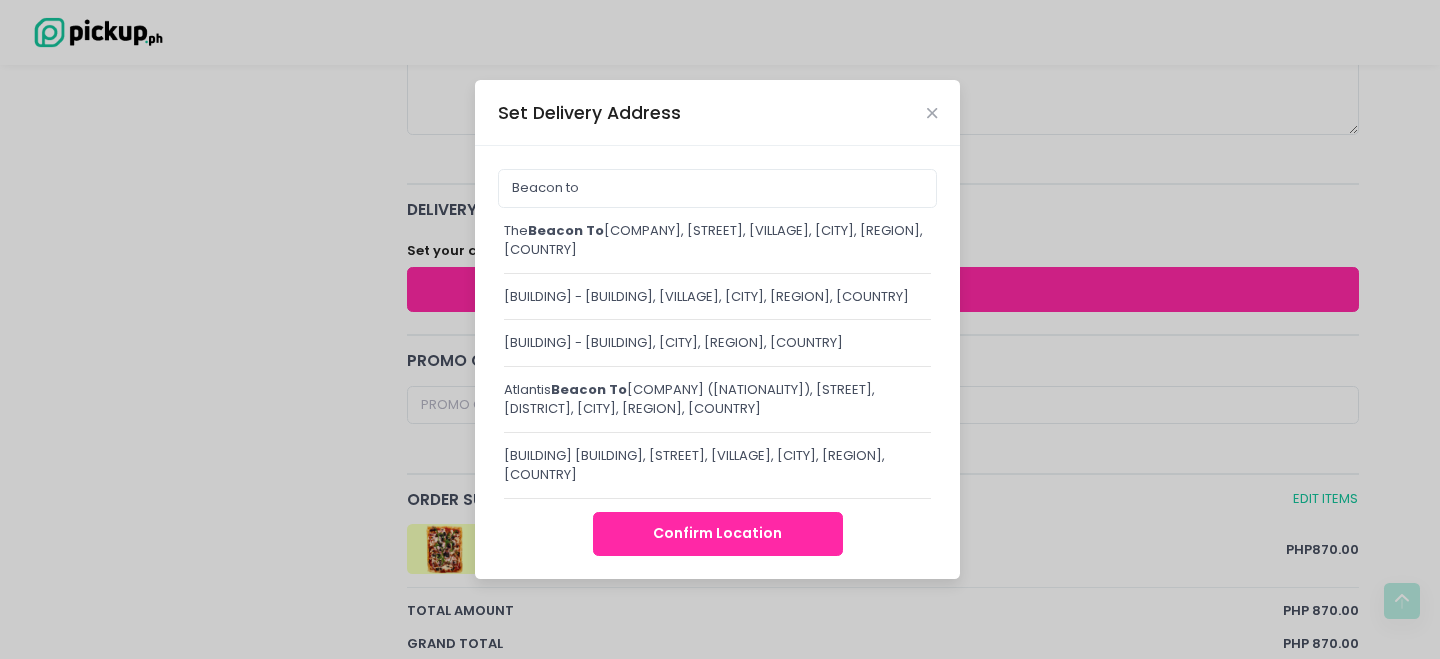 click on "[BUILDING] [BUILDING], [STREET], [VILLAGE], [CITY], [REGION], [COUNTRY]" at bounding box center [717, 465] 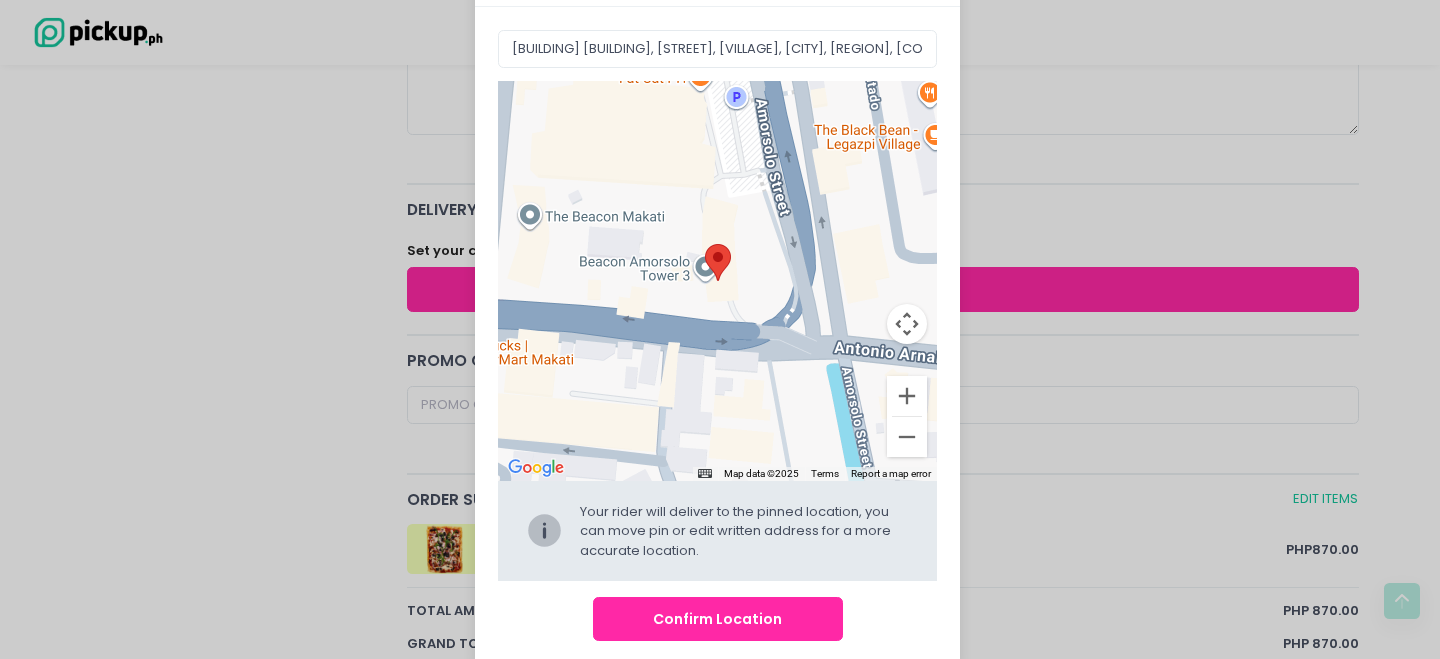 scroll, scrollTop: 114, scrollLeft: 0, axis: vertical 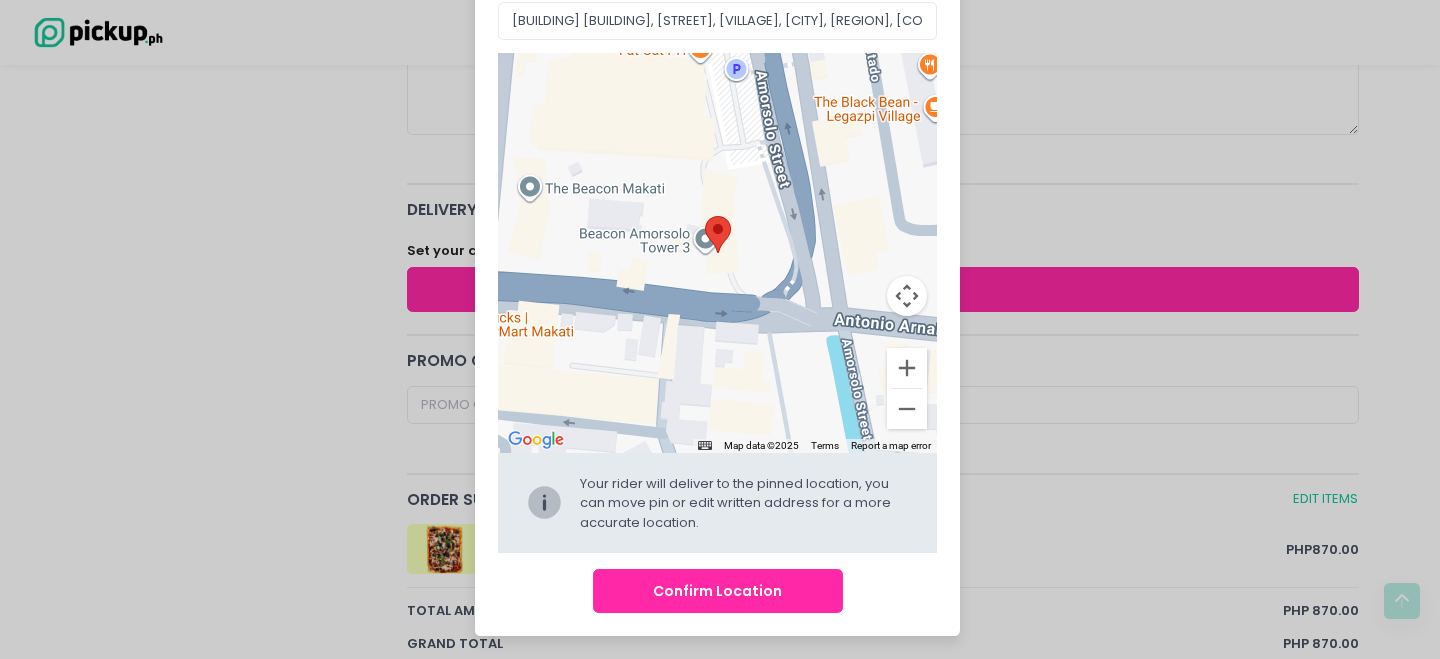 click on "Confirm Location" at bounding box center [718, 591] 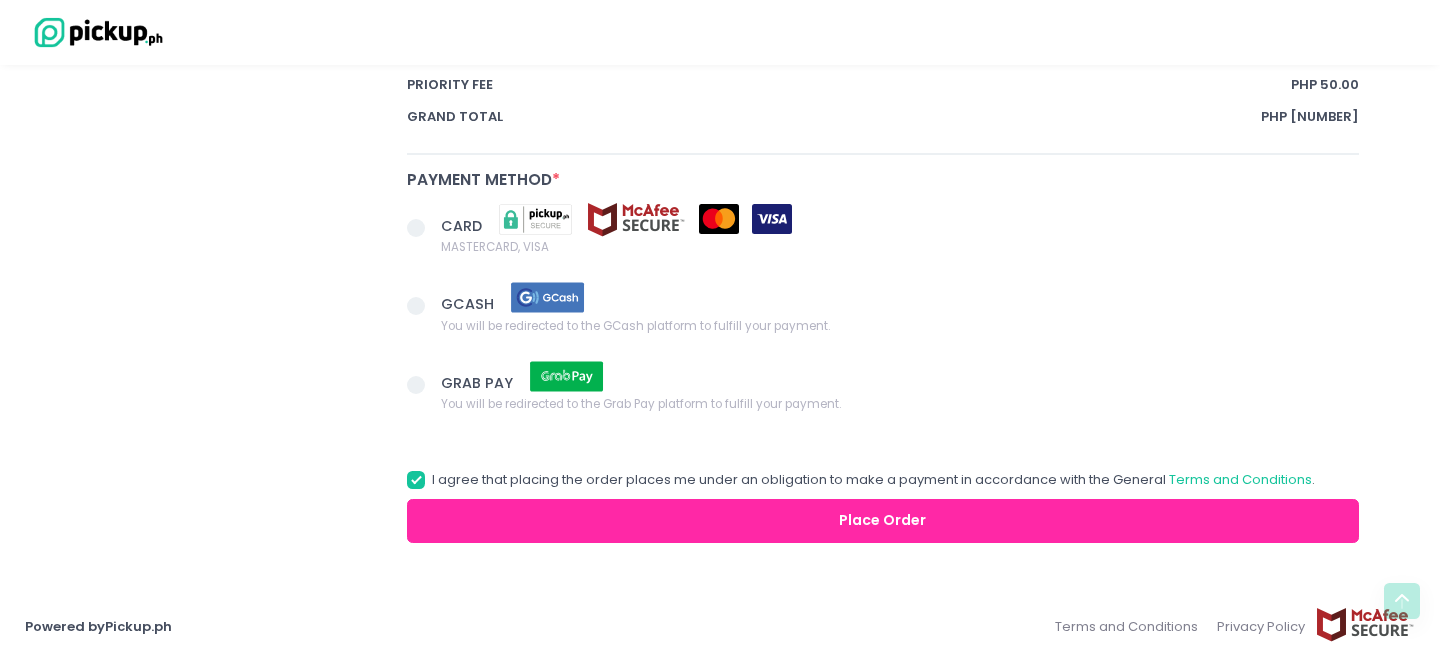 scroll, scrollTop: 1387, scrollLeft: 0, axis: vertical 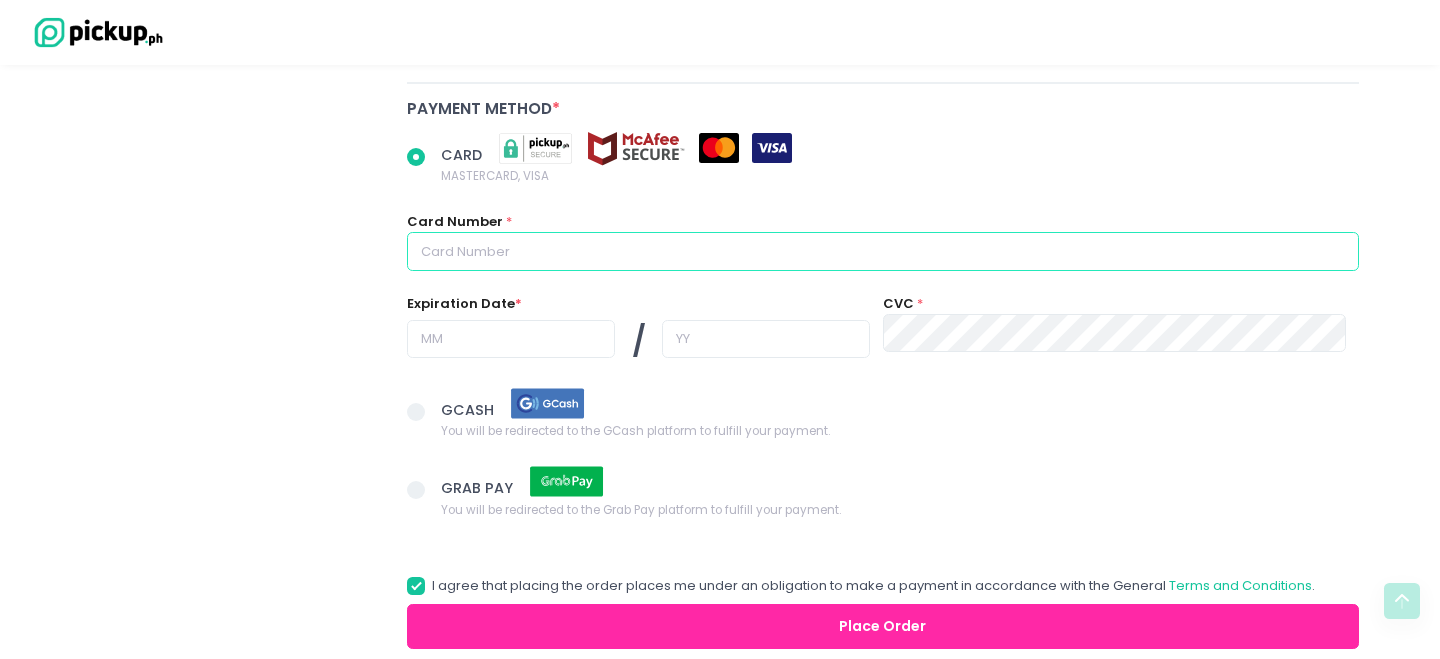 click at bounding box center [883, 251] 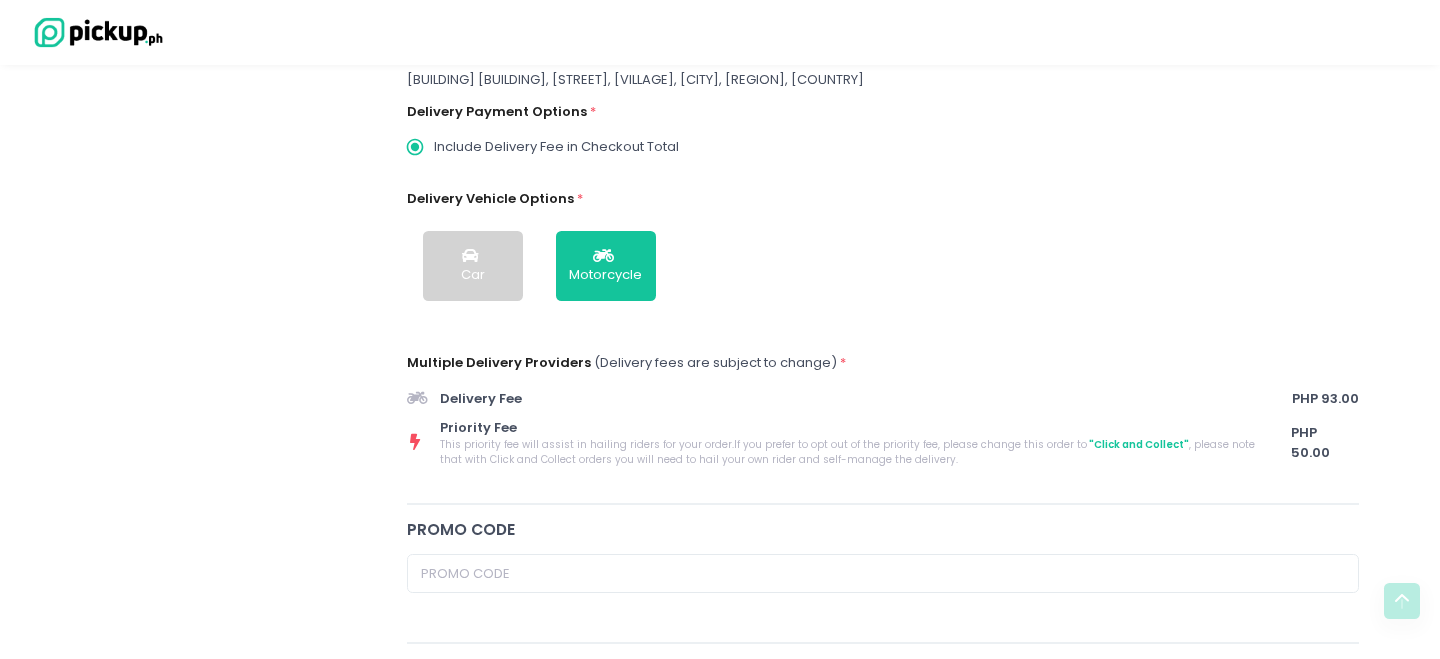scroll, scrollTop: 658, scrollLeft: 0, axis: vertical 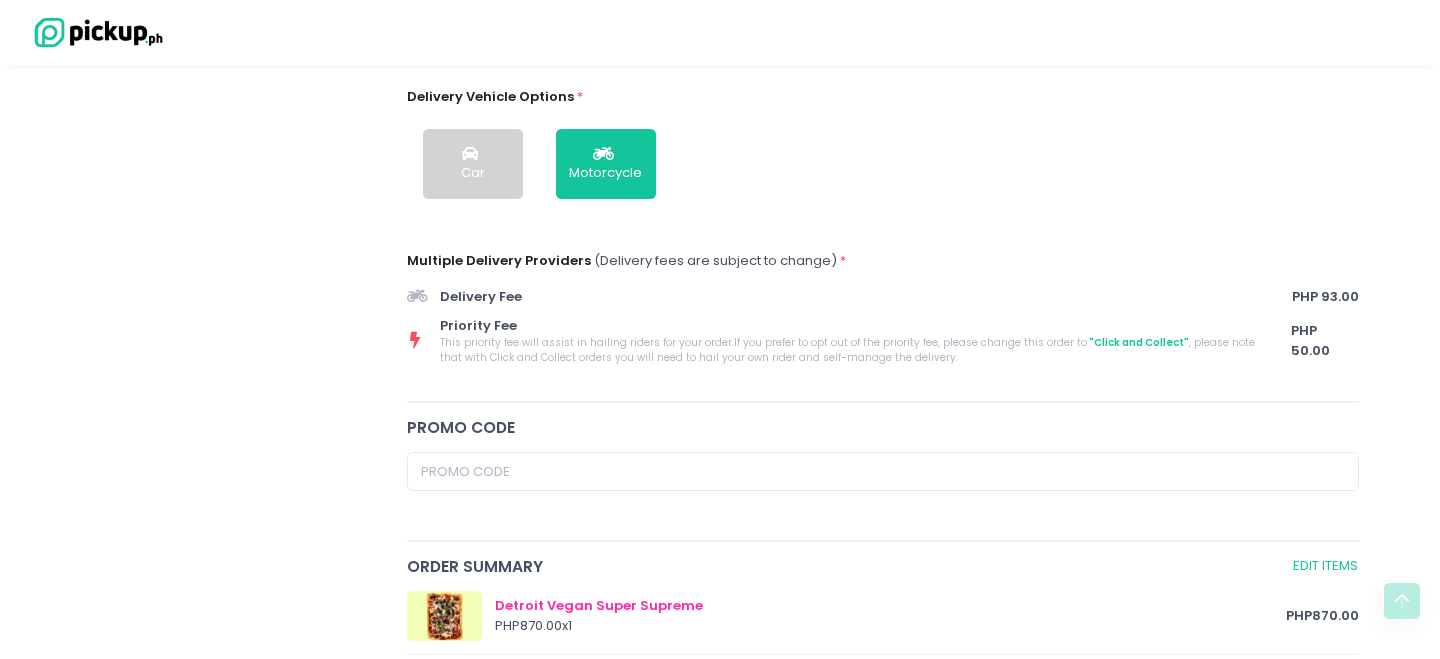 click on "Car" at bounding box center (473, 164) 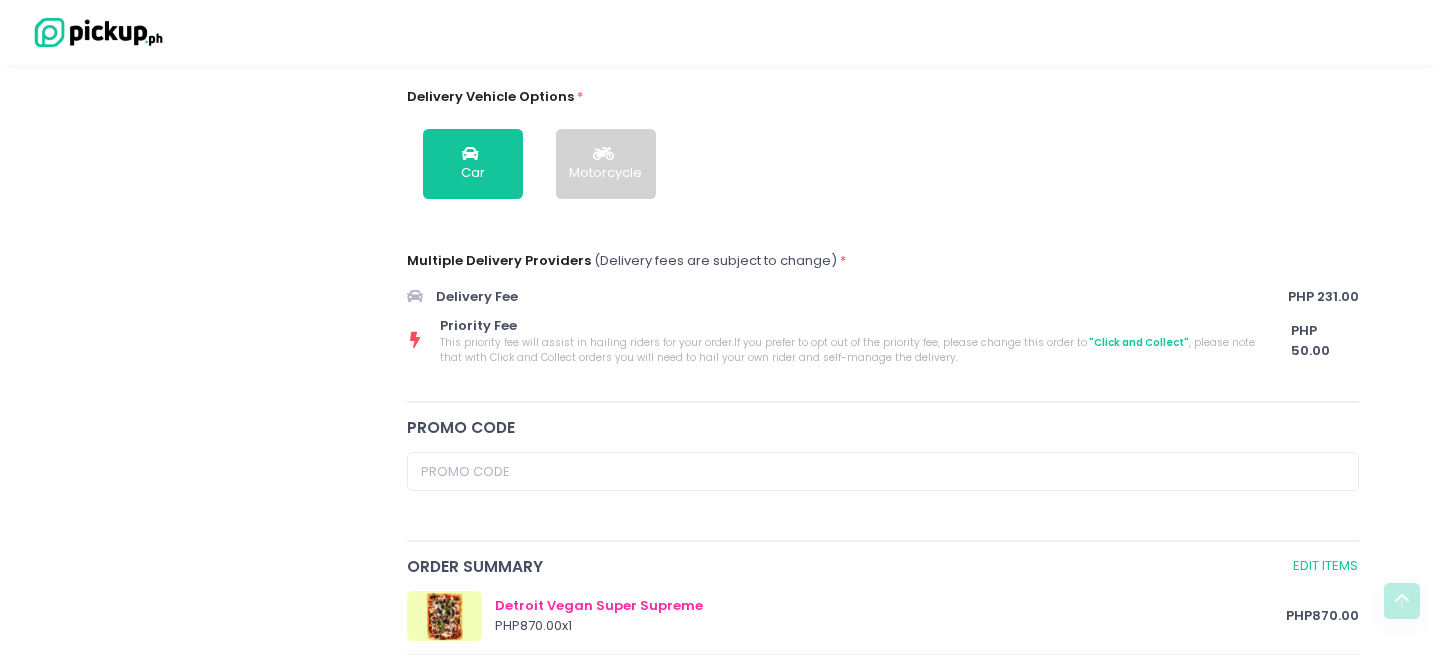 click on "Motorcycle" at bounding box center (605, 173) 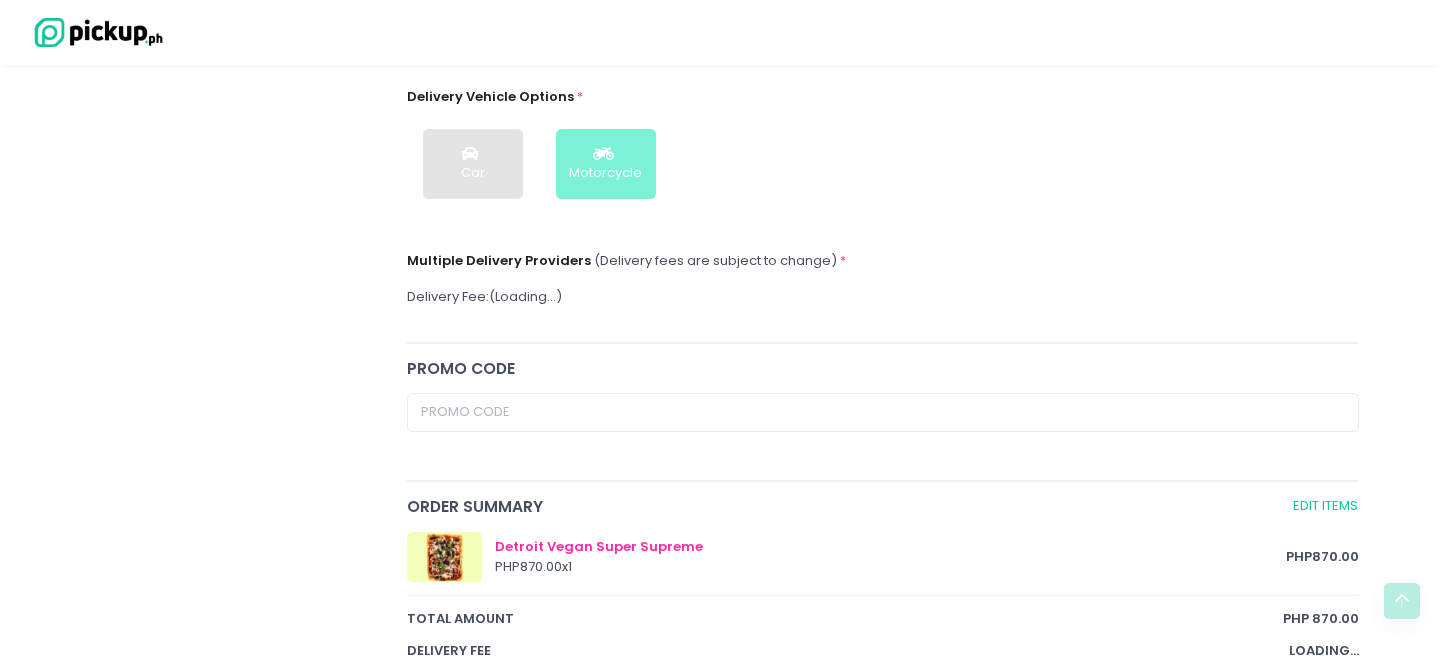 radio on "true" 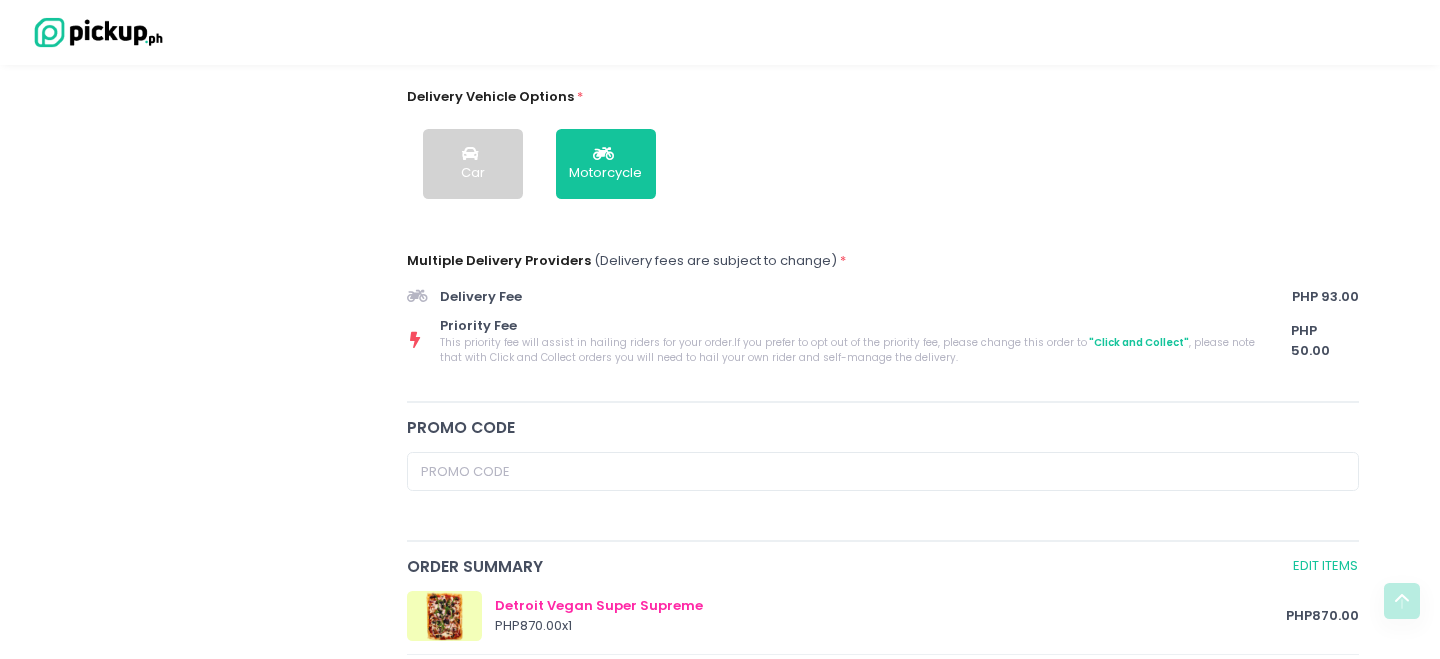 click on ""Click and Collect"" at bounding box center [1138, 342] 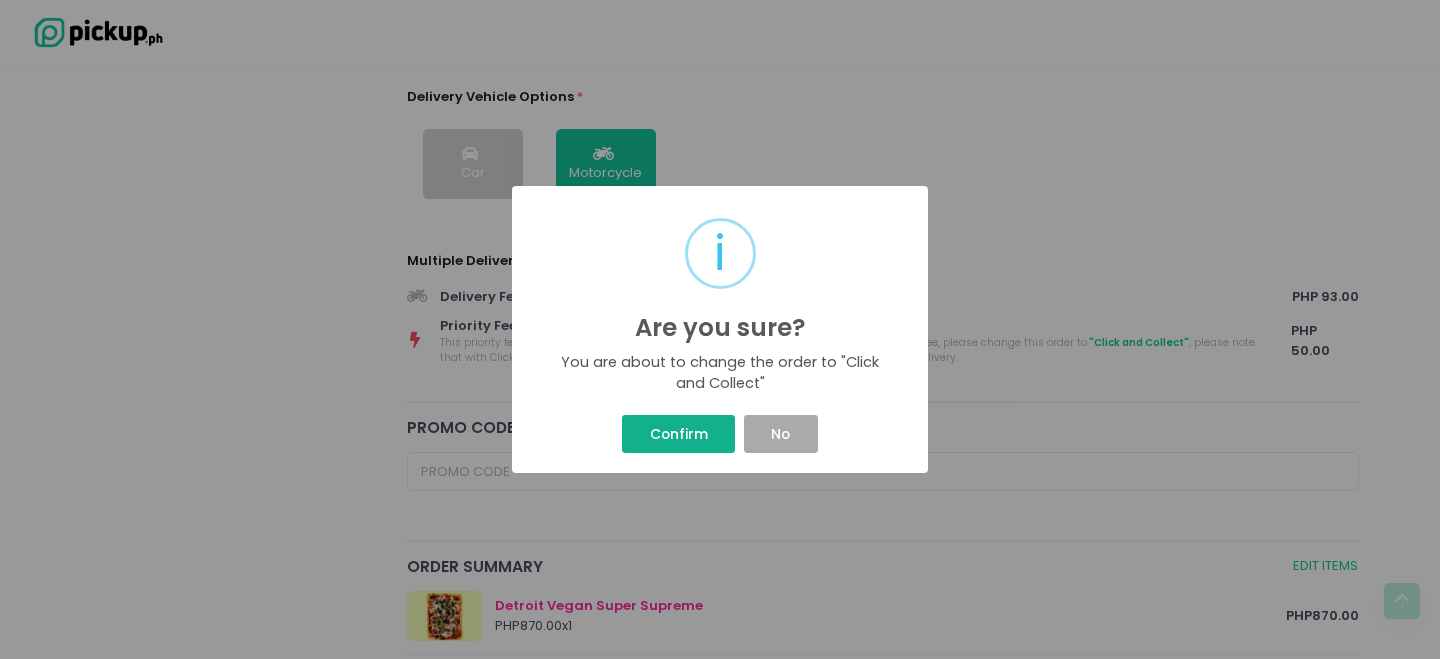 click on "Confirm" at bounding box center (678, 434) 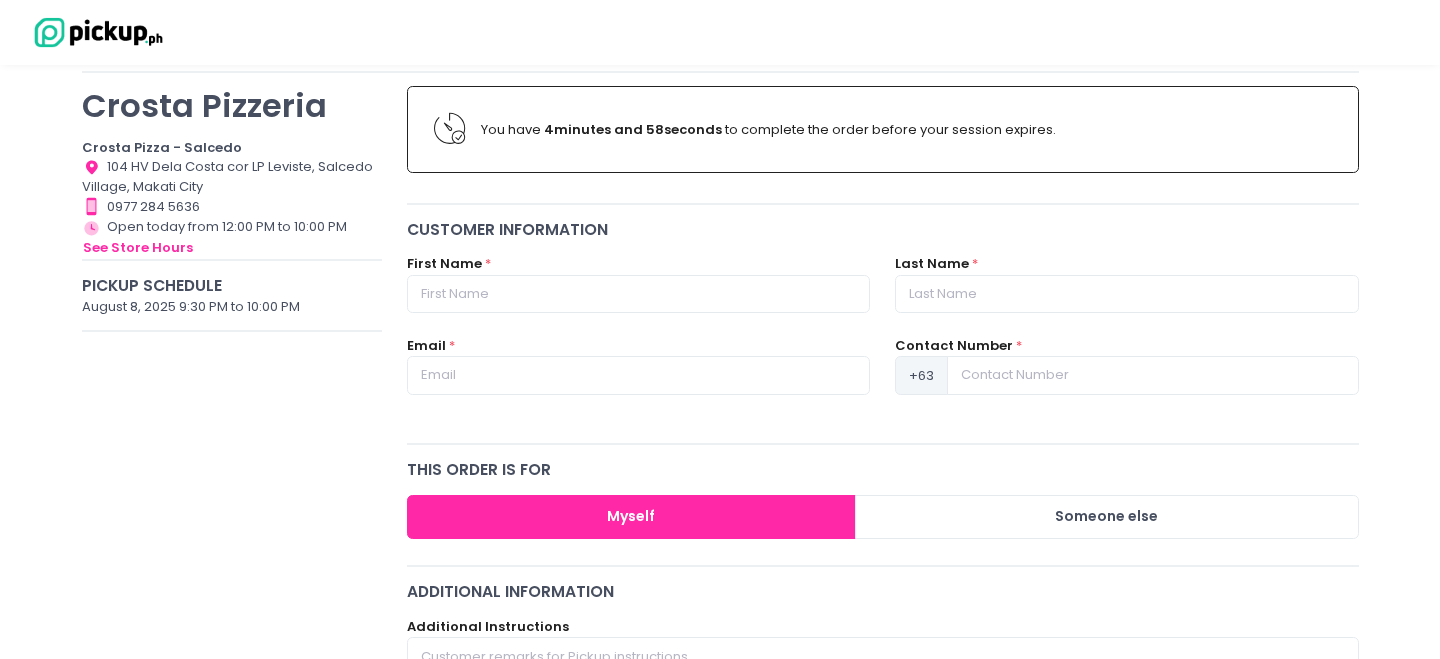scroll, scrollTop: 219, scrollLeft: 0, axis: vertical 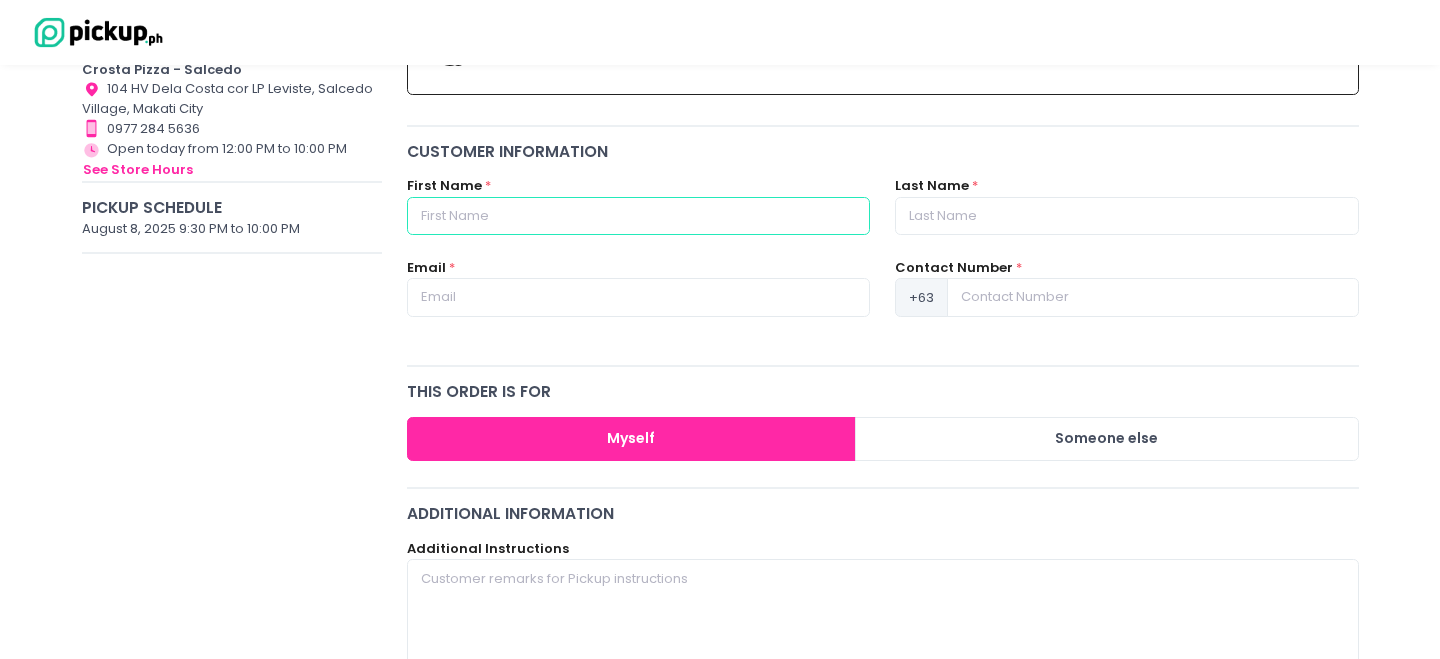 click at bounding box center (638, 216) 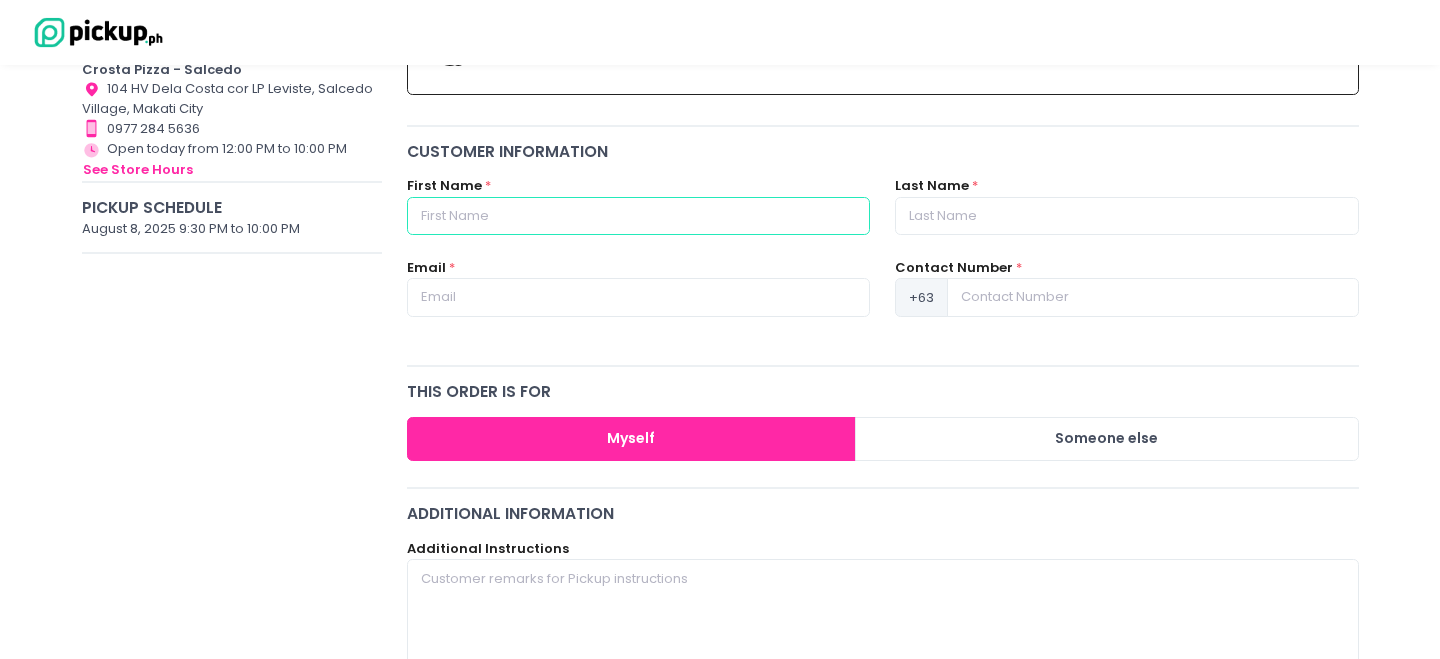 type on "KRISTEN ANNE" 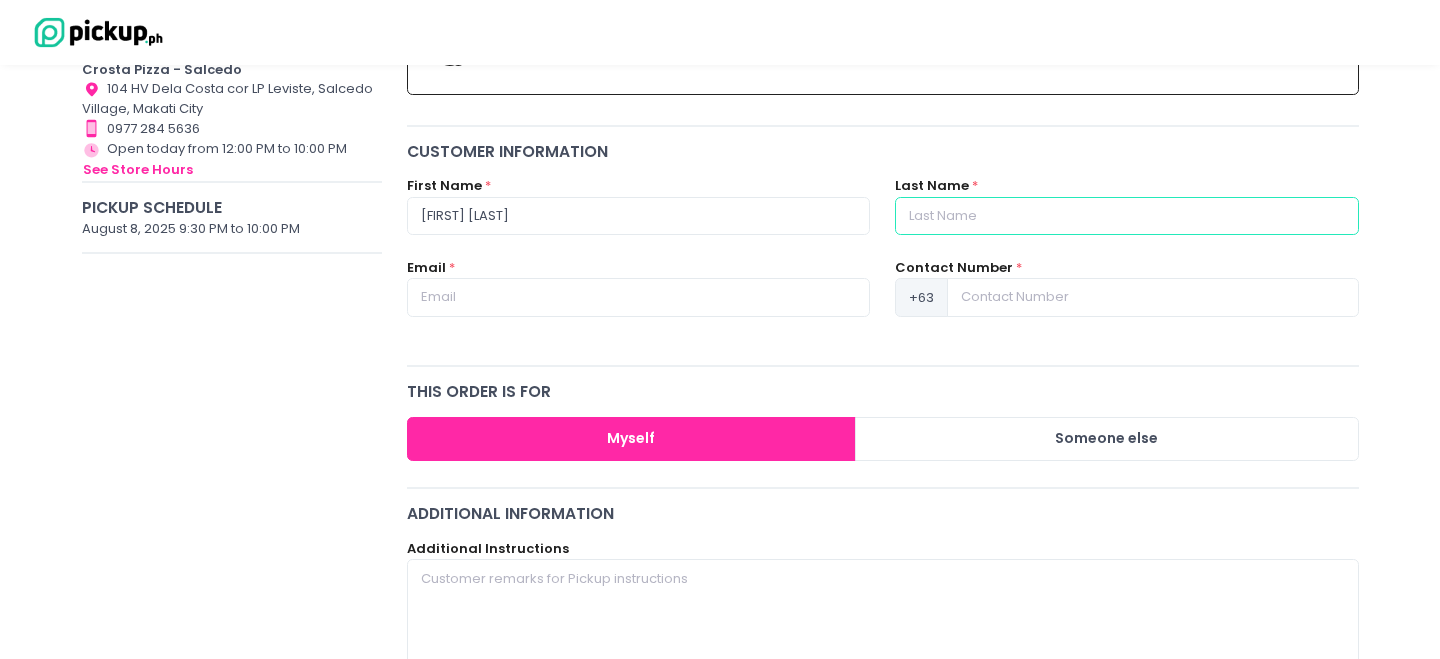 type on "Uy" 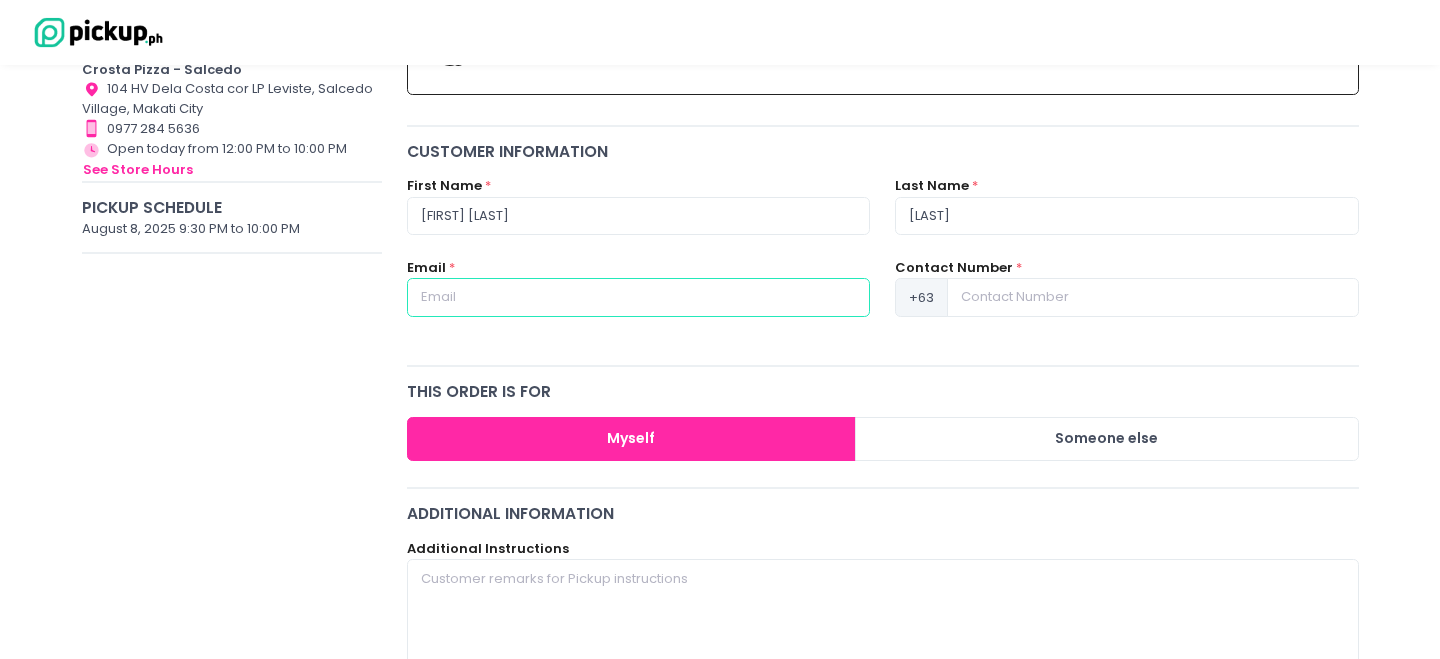 type on "uy_kristen06@yahoo.com" 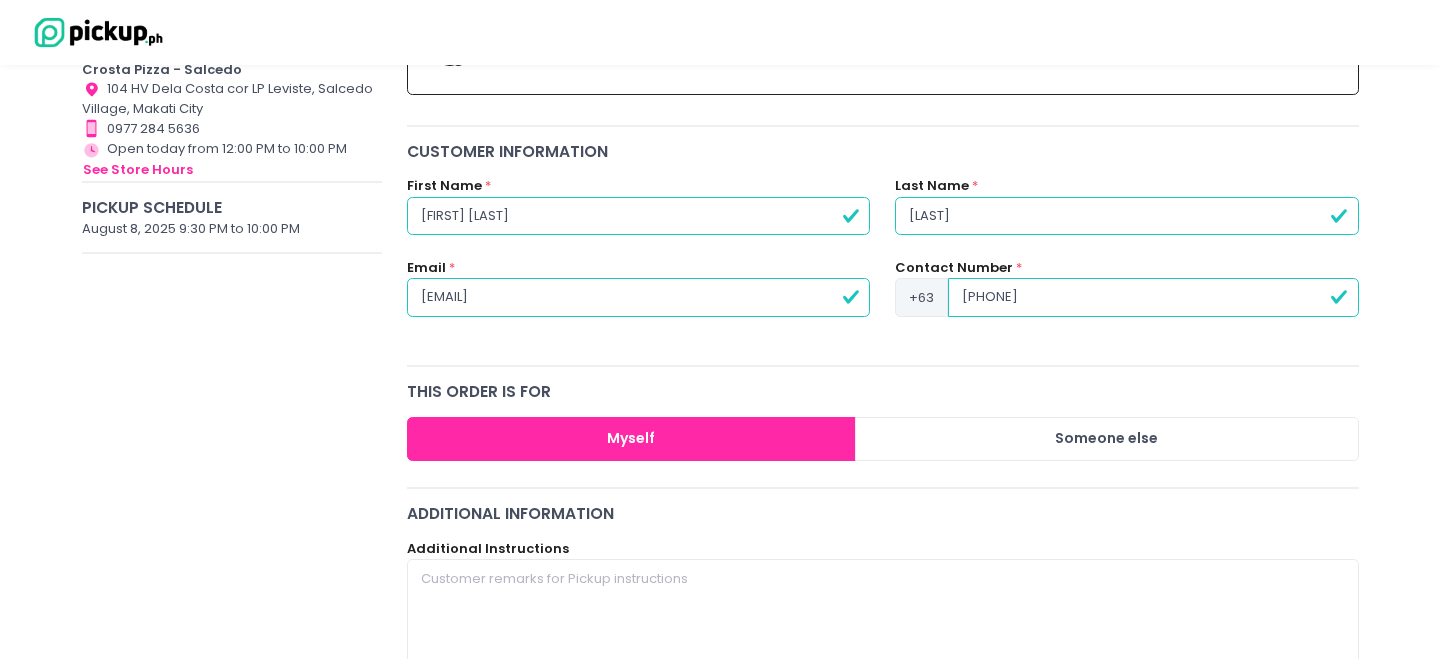 drag, startPoint x: 969, startPoint y: 303, endPoint x: 945, endPoint y: 303, distance: 24 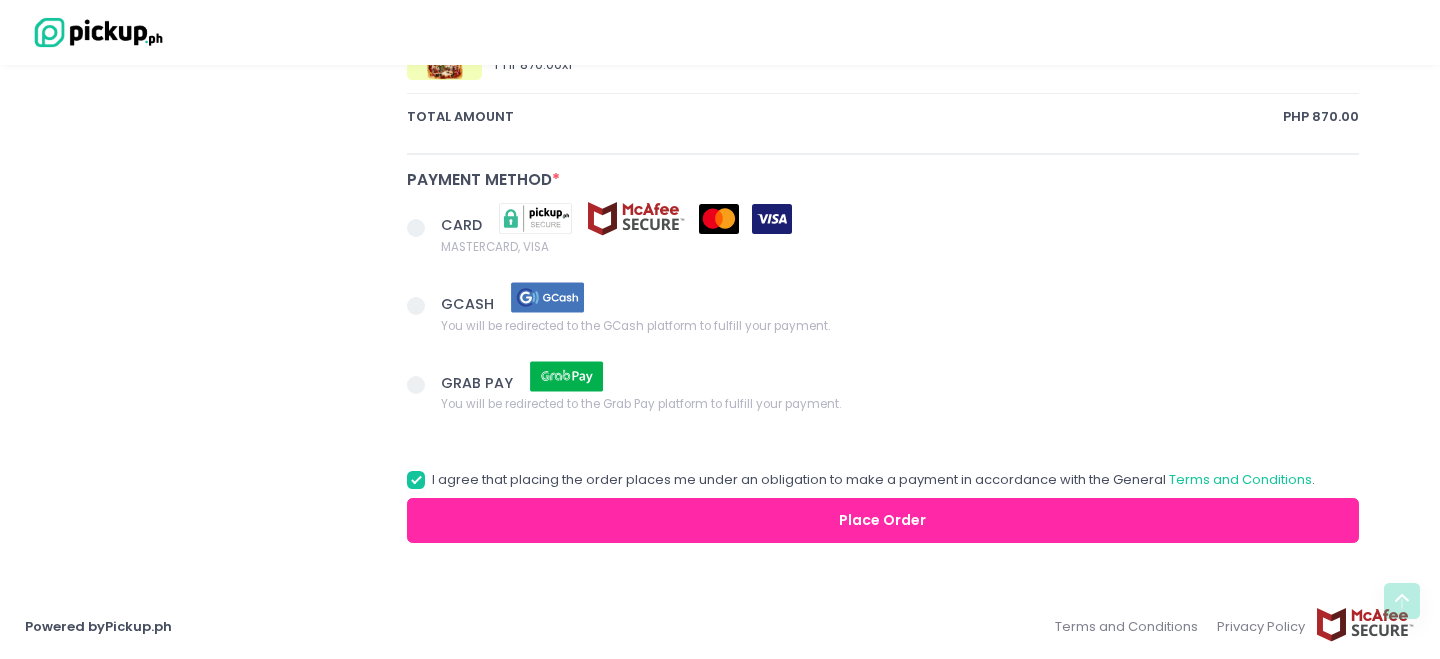 scroll, scrollTop: 1152, scrollLeft: 0, axis: vertical 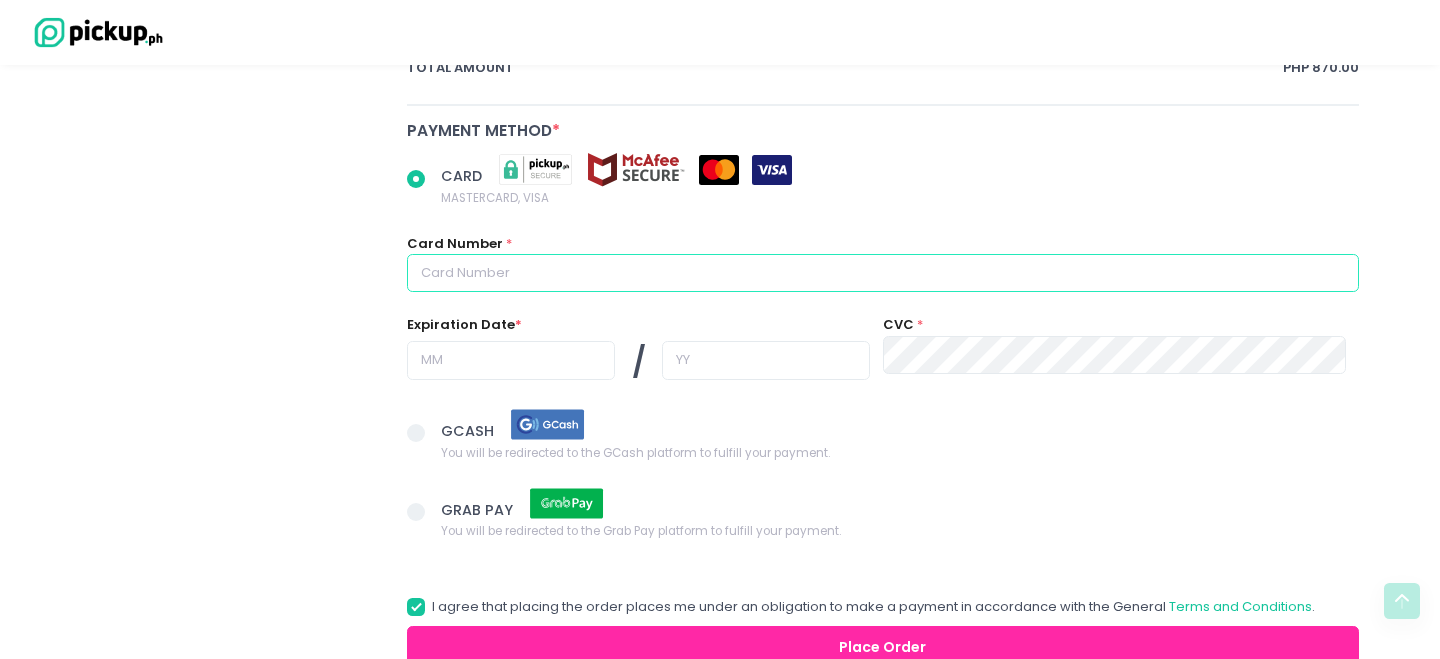click at bounding box center [883, 273] 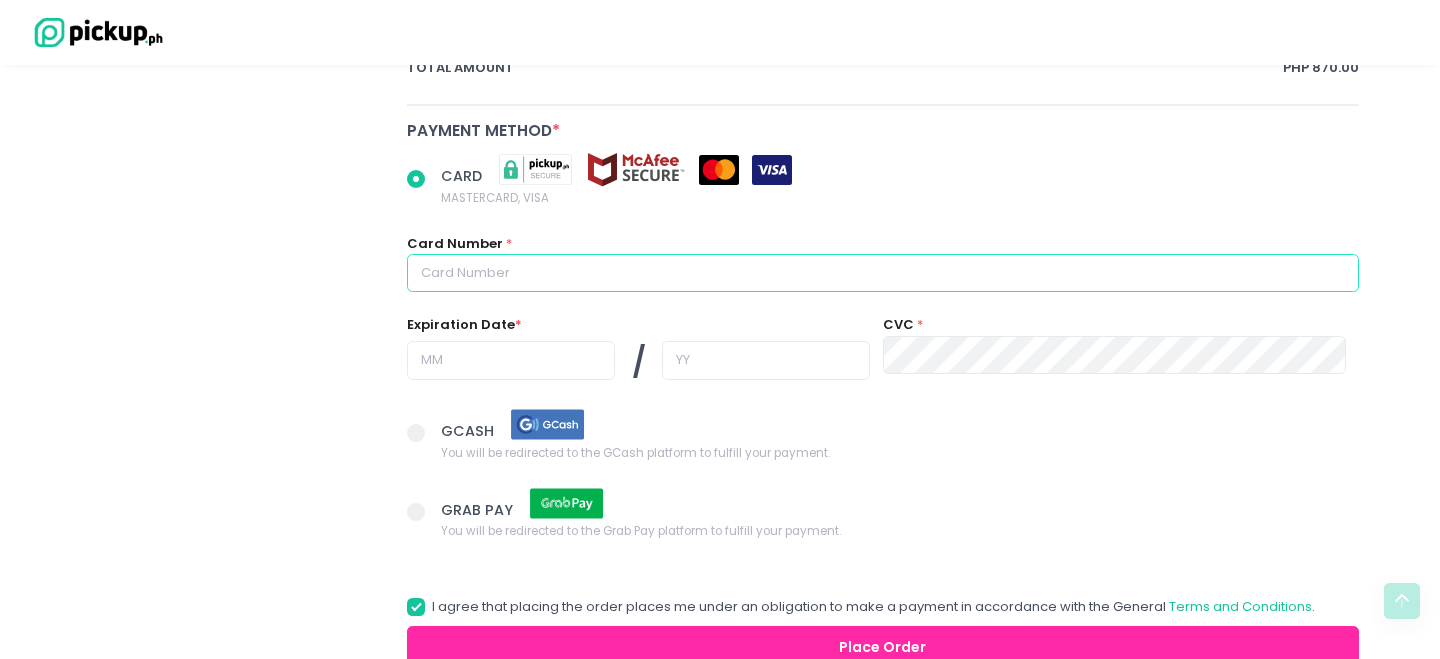 radio on "true" 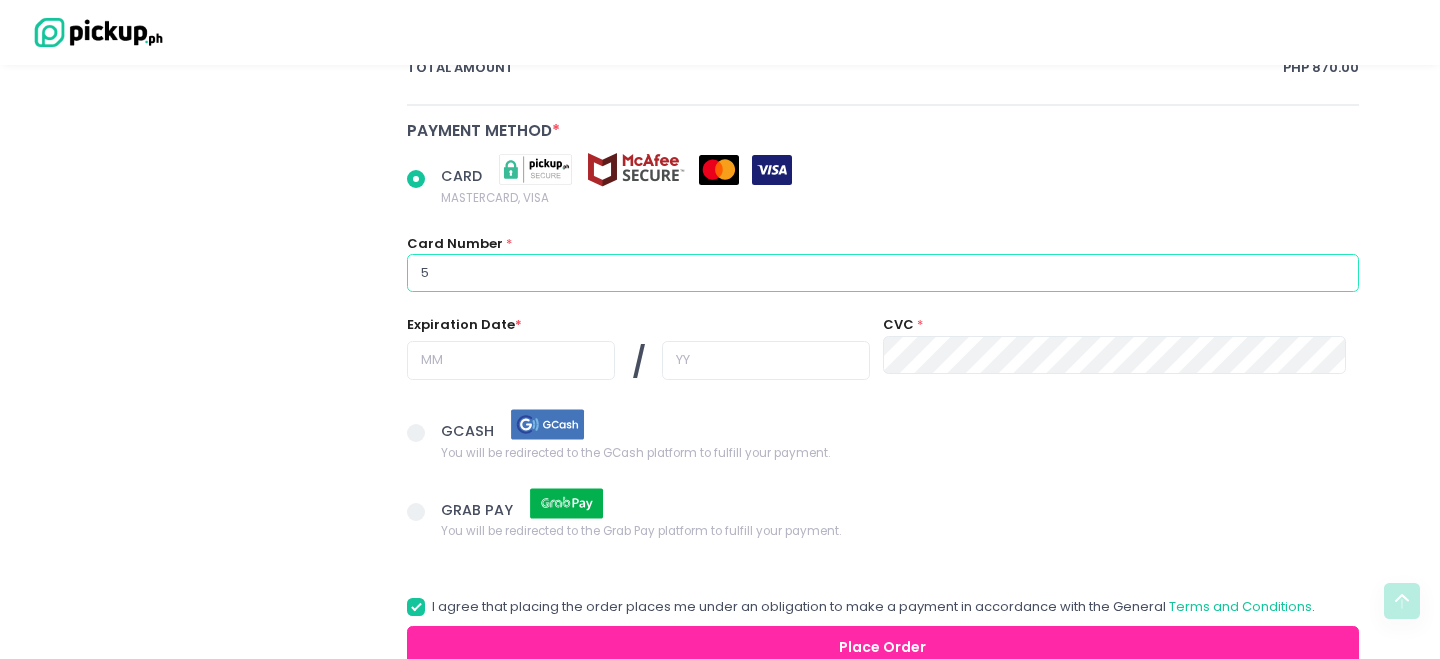 radio on "true" 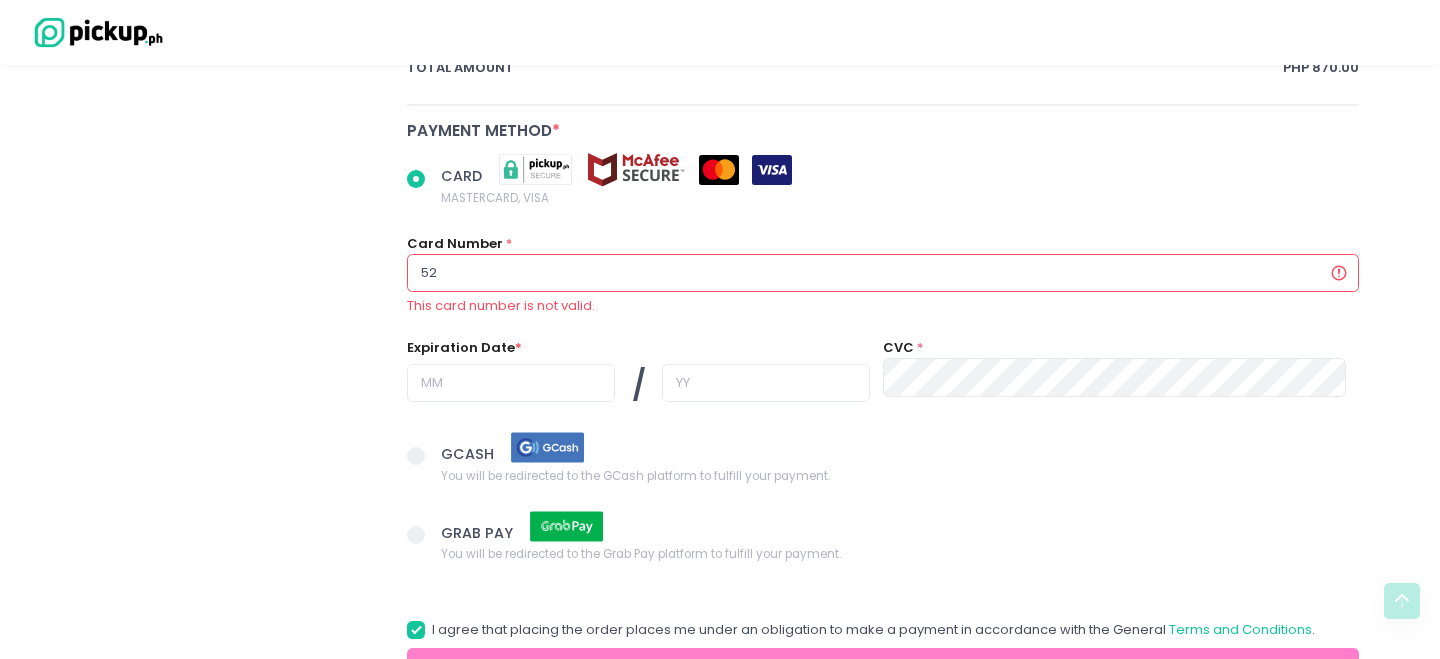 radio on "true" 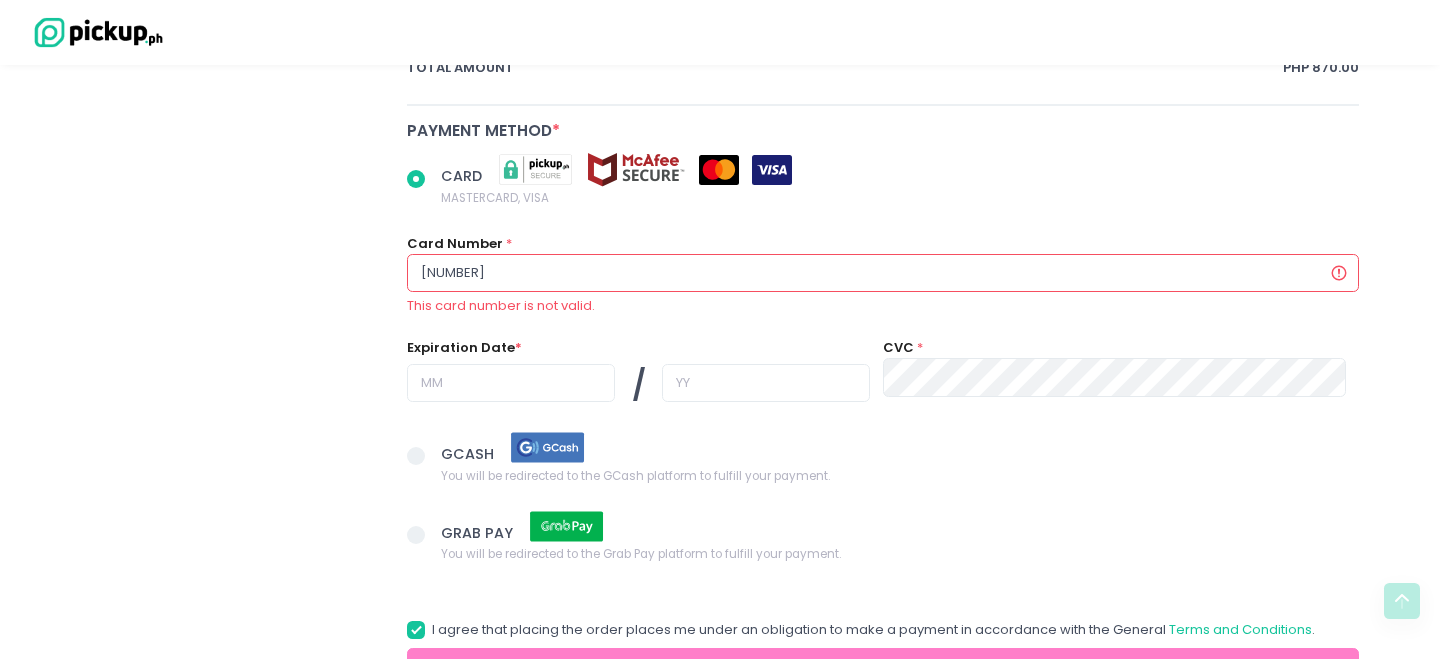 radio on "true" 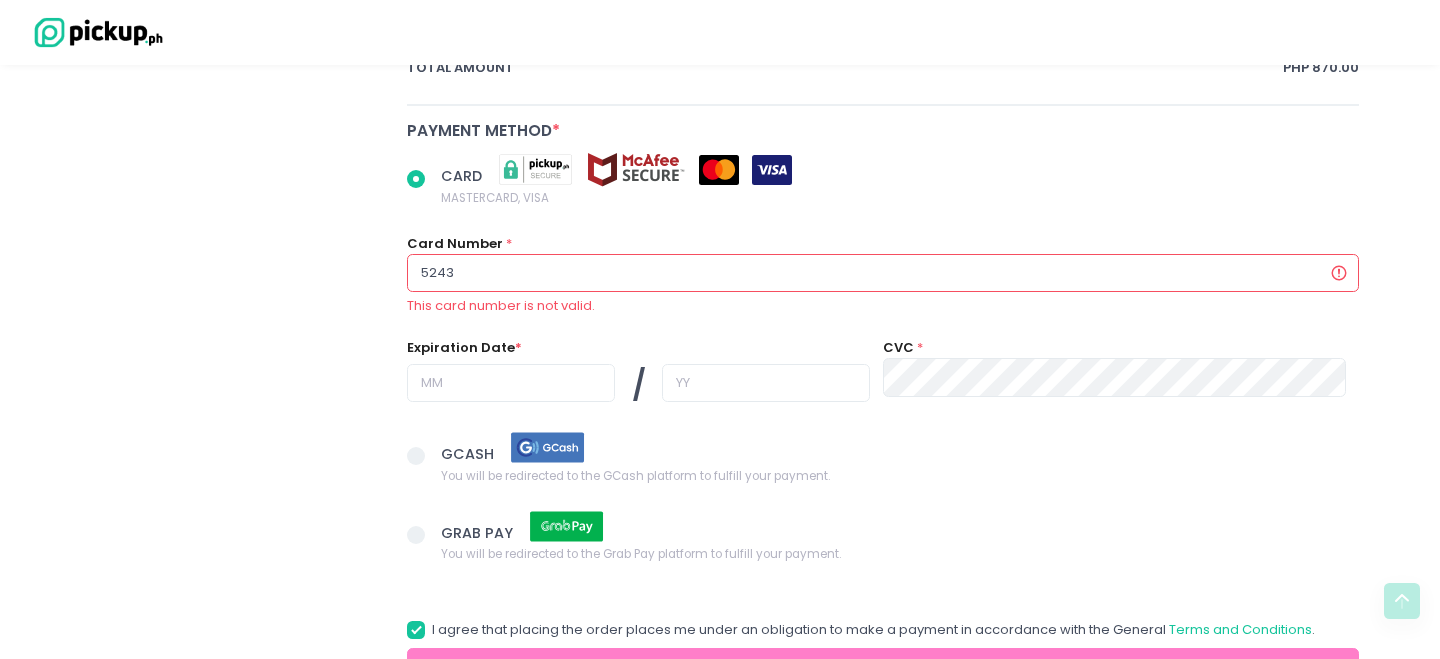 radio on "true" 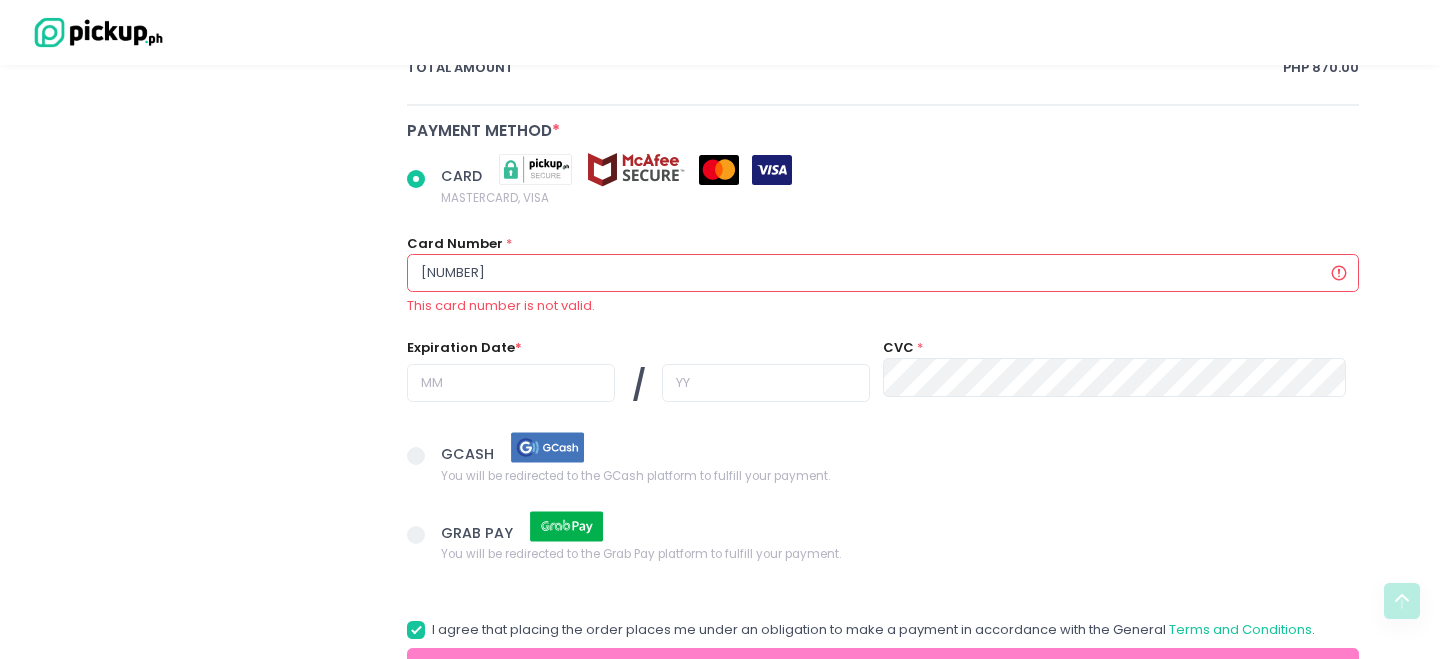 radio on "true" 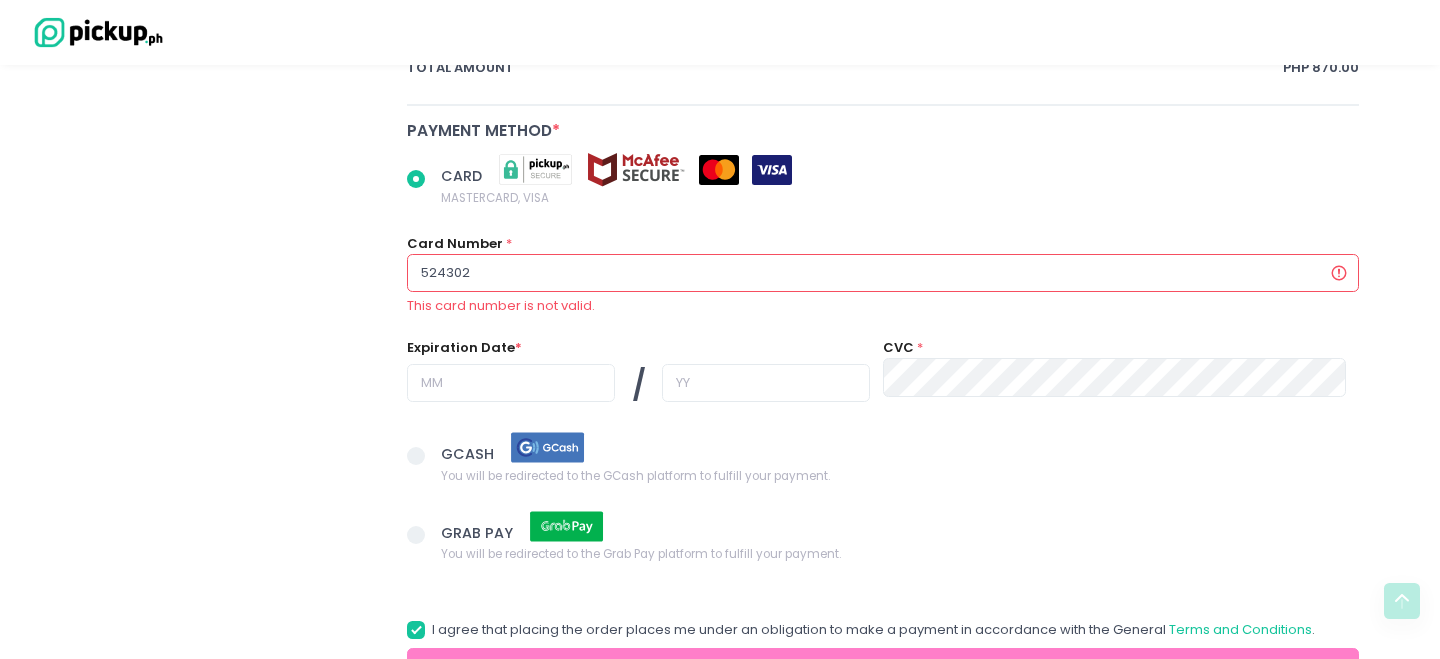 radio on "true" 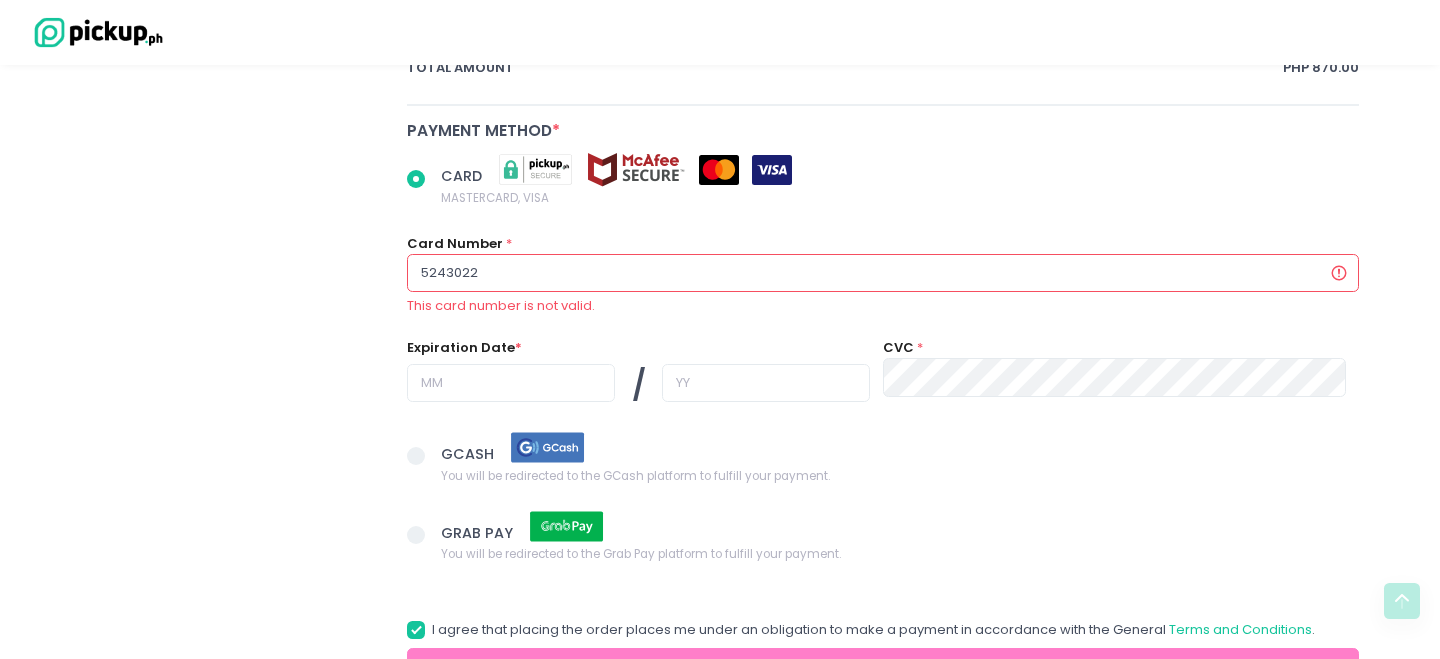 radio on "true" 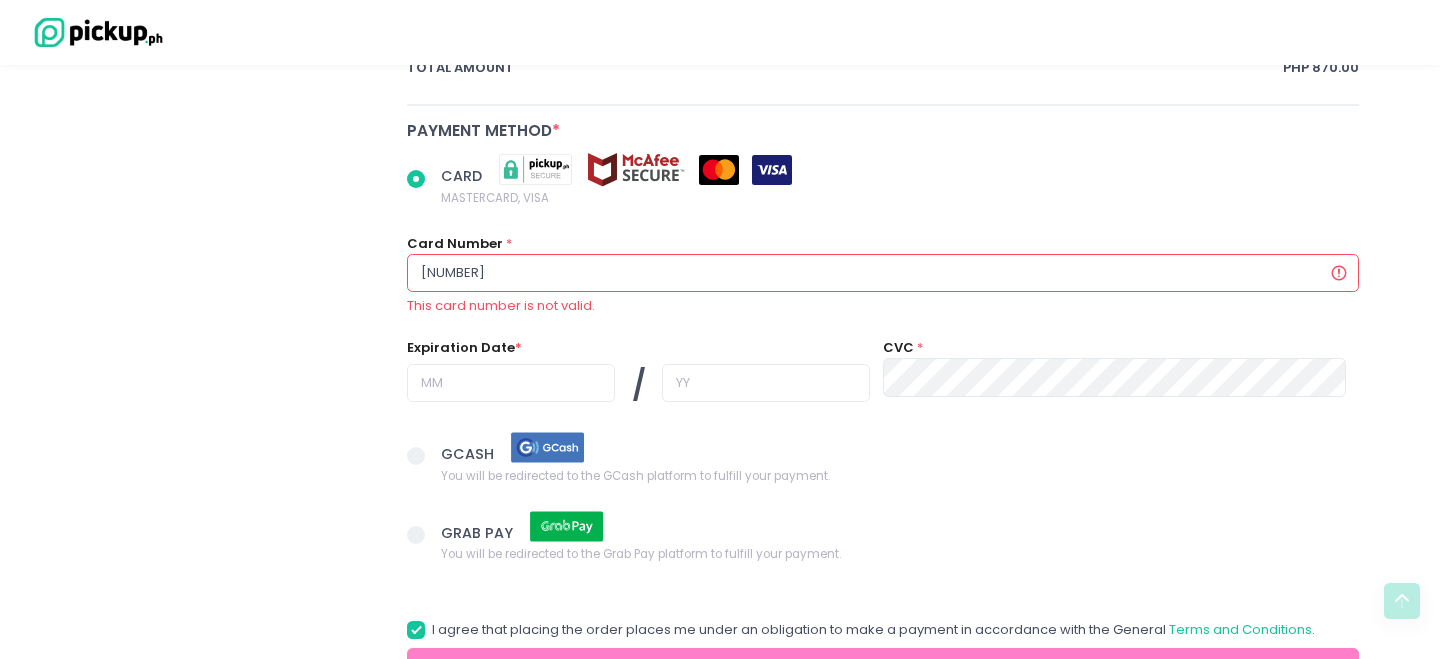 radio on "true" 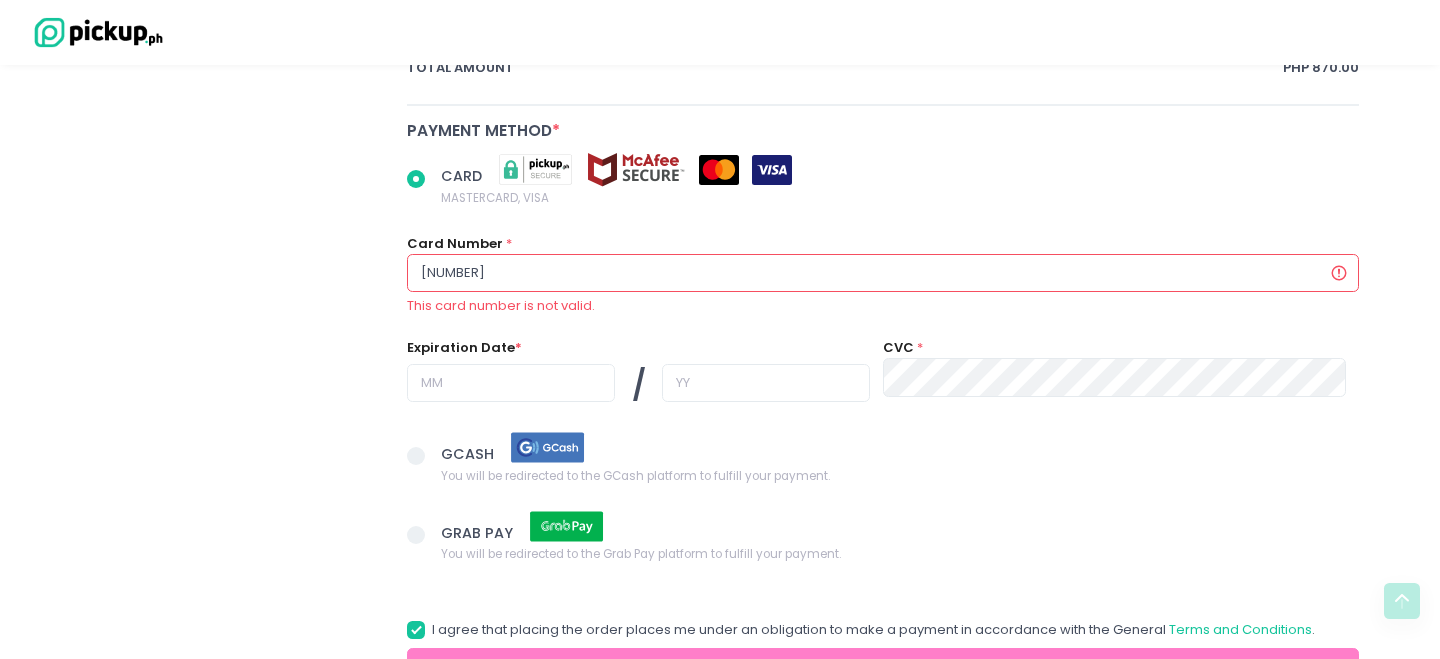 radio on "true" 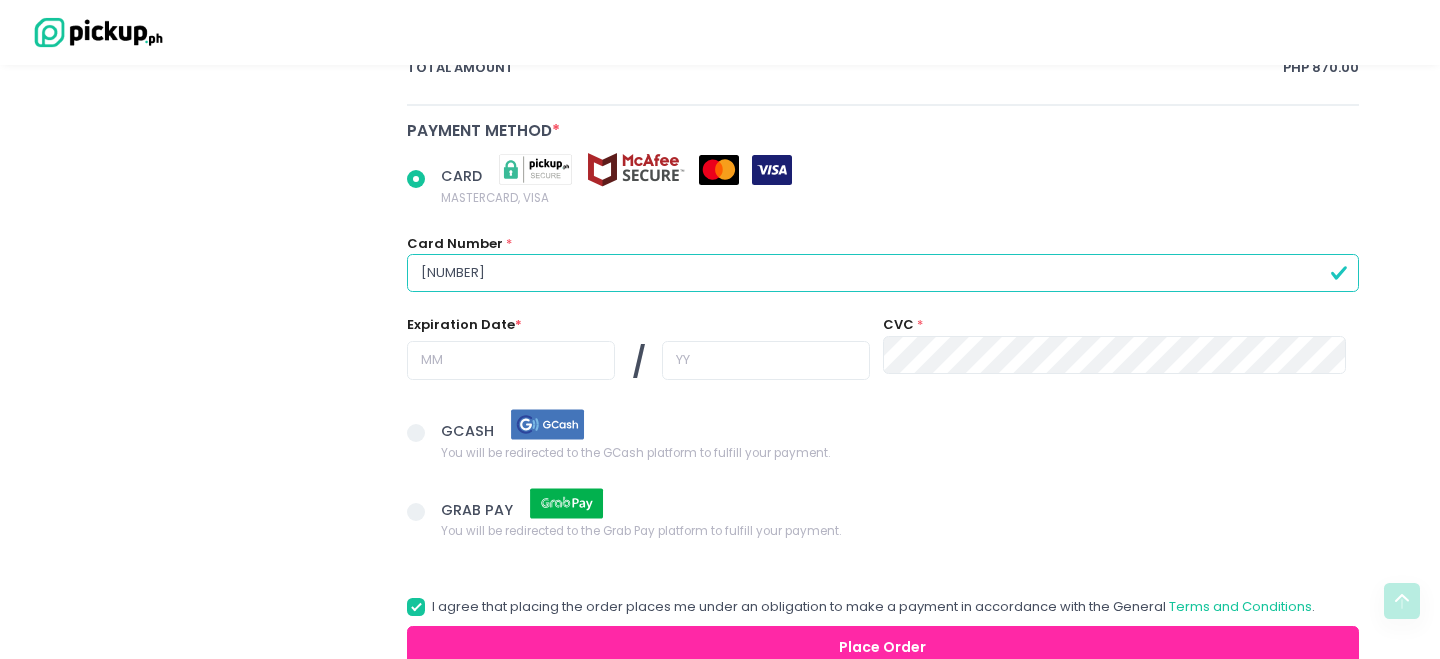 type on "5243022414324004" 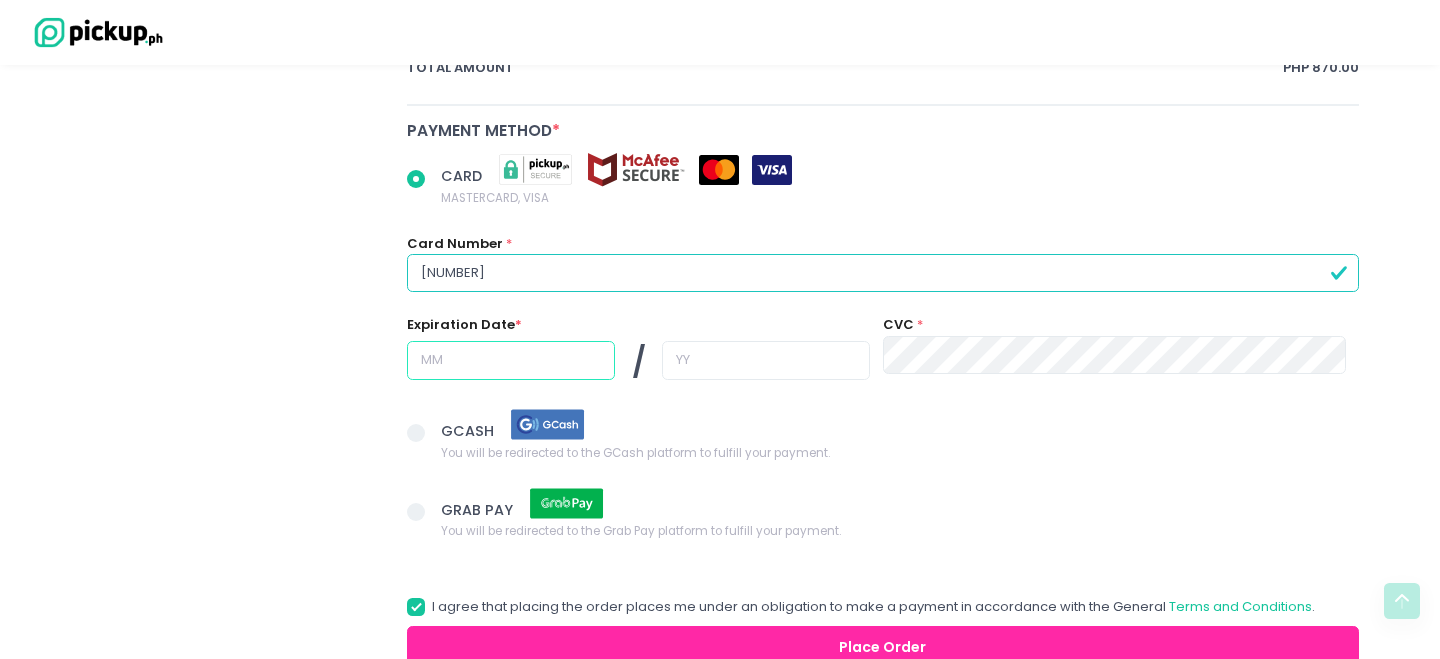 click at bounding box center [511, 360] 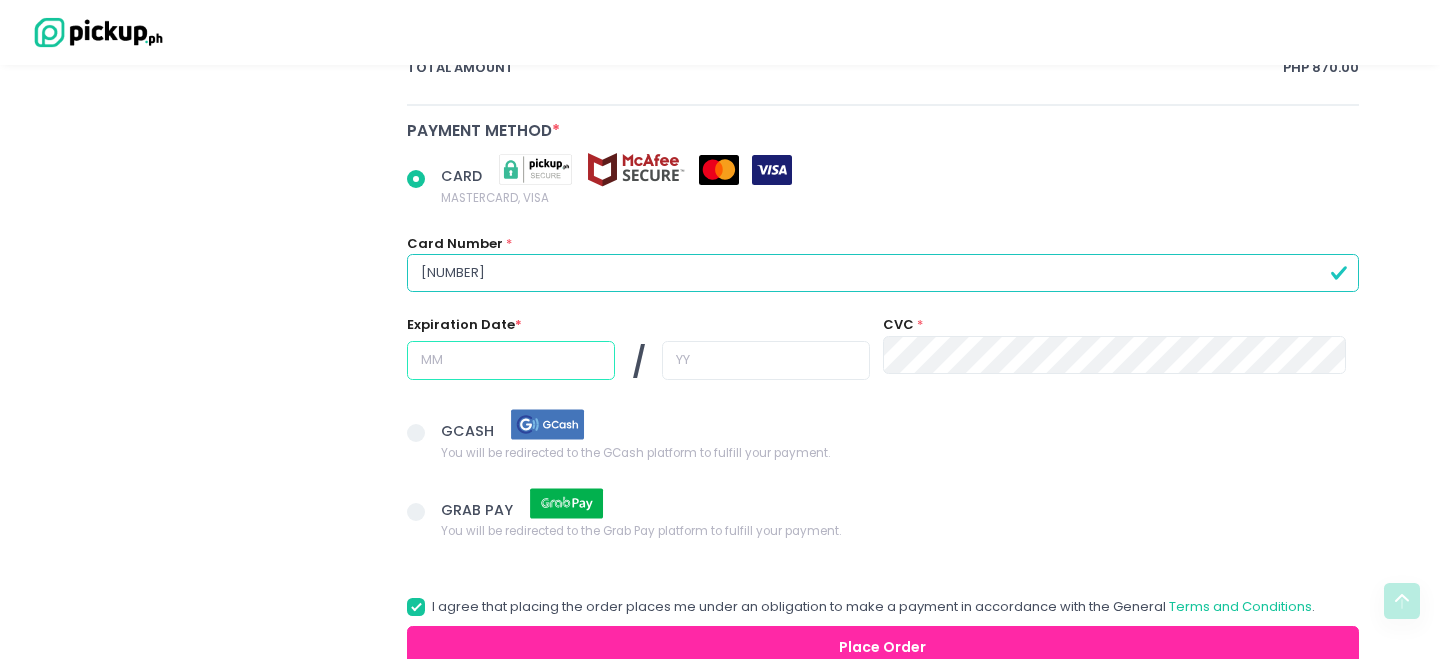 radio on "true" 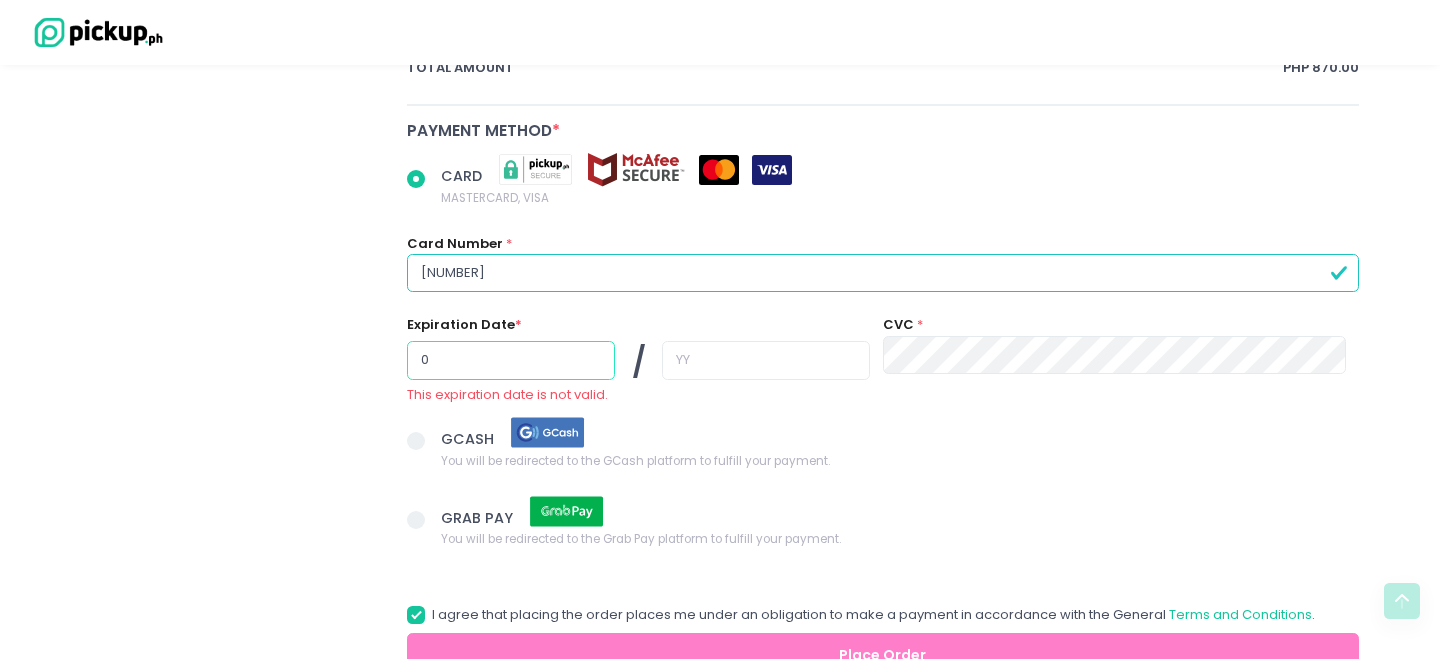 radio on "true" 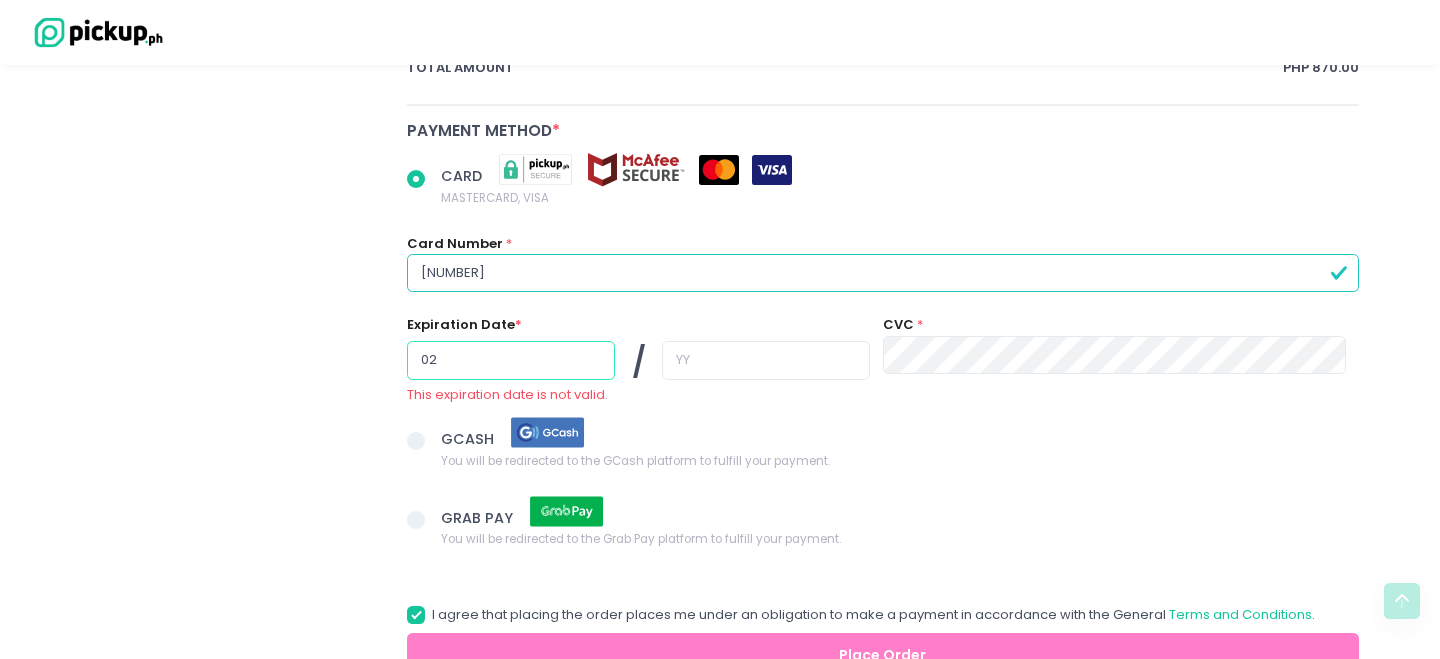 type on "02" 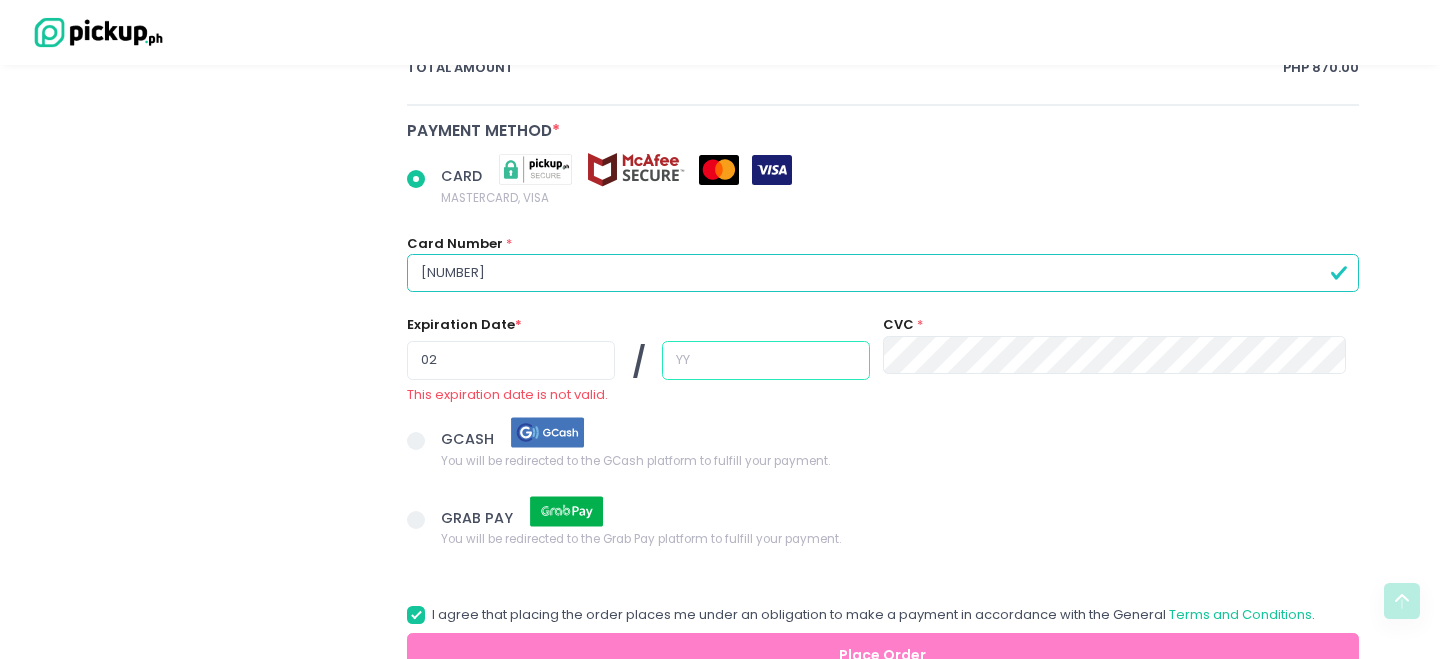 click at bounding box center [766, 360] 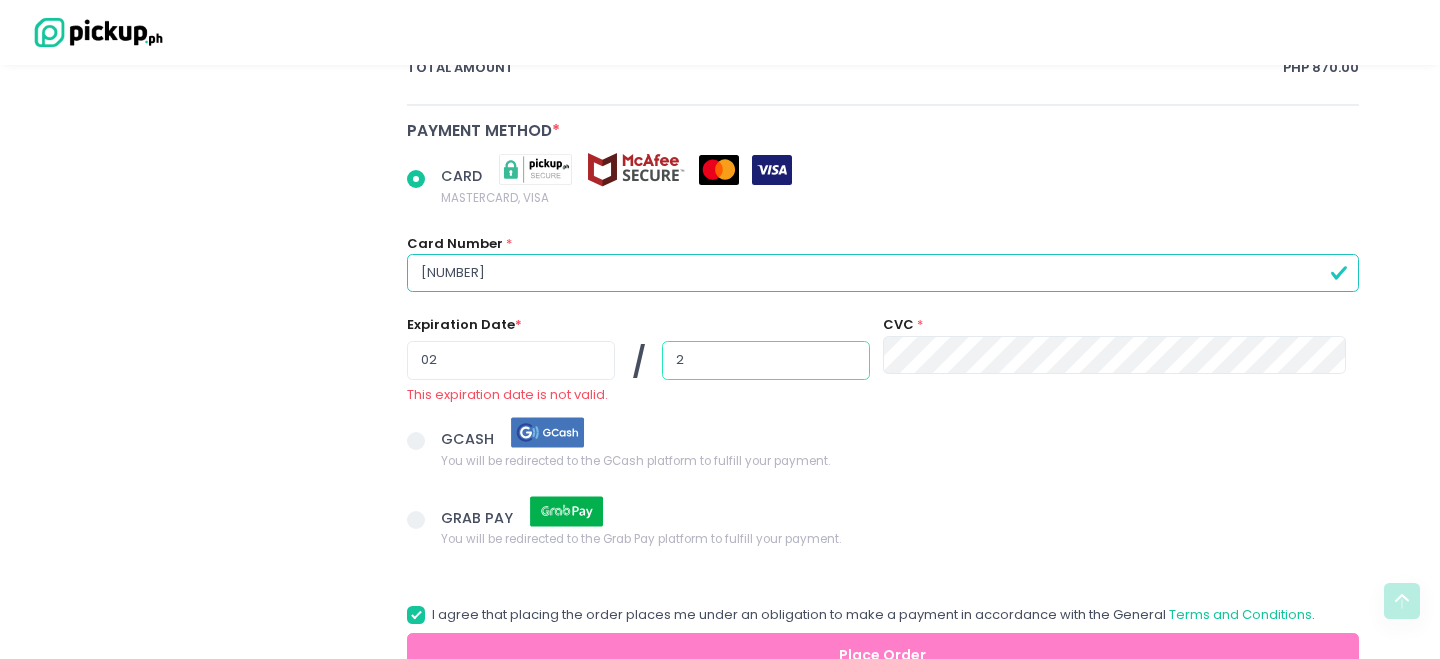 radio on "true" 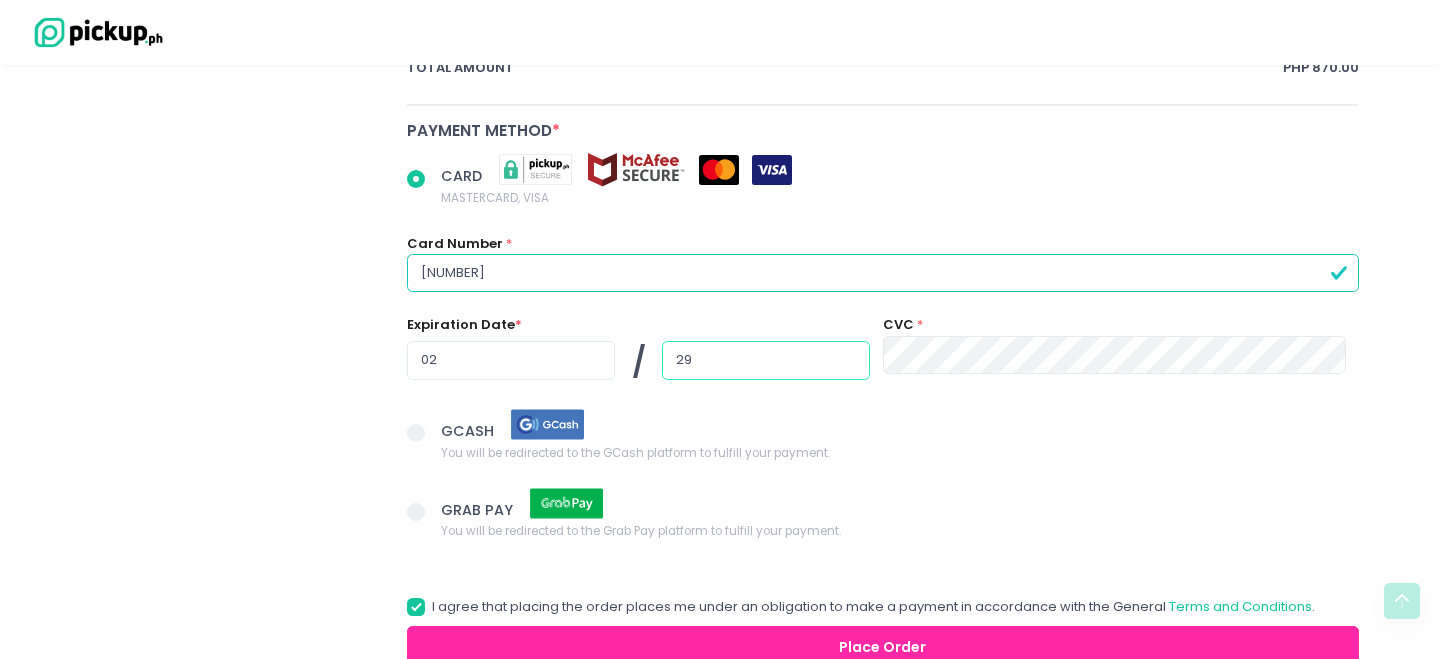 type on "29" 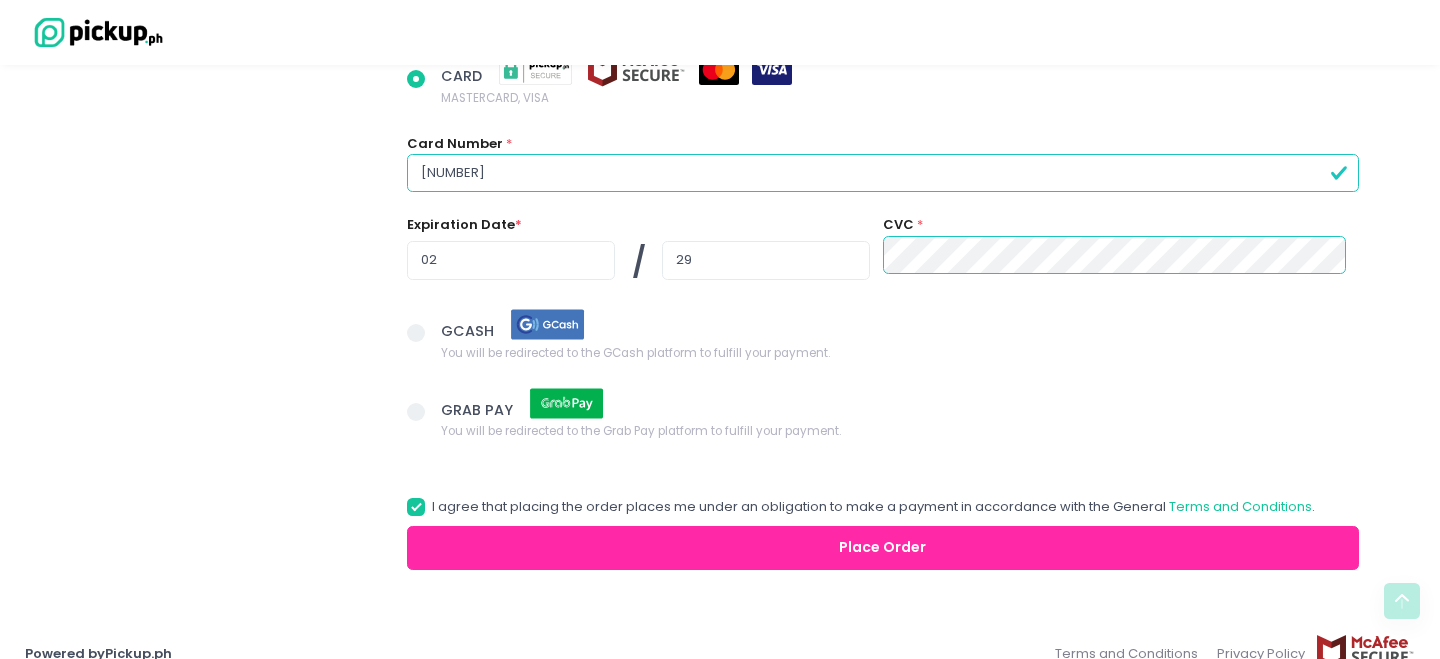 scroll, scrollTop: 1331, scrollLeft: 0, axis: vertical 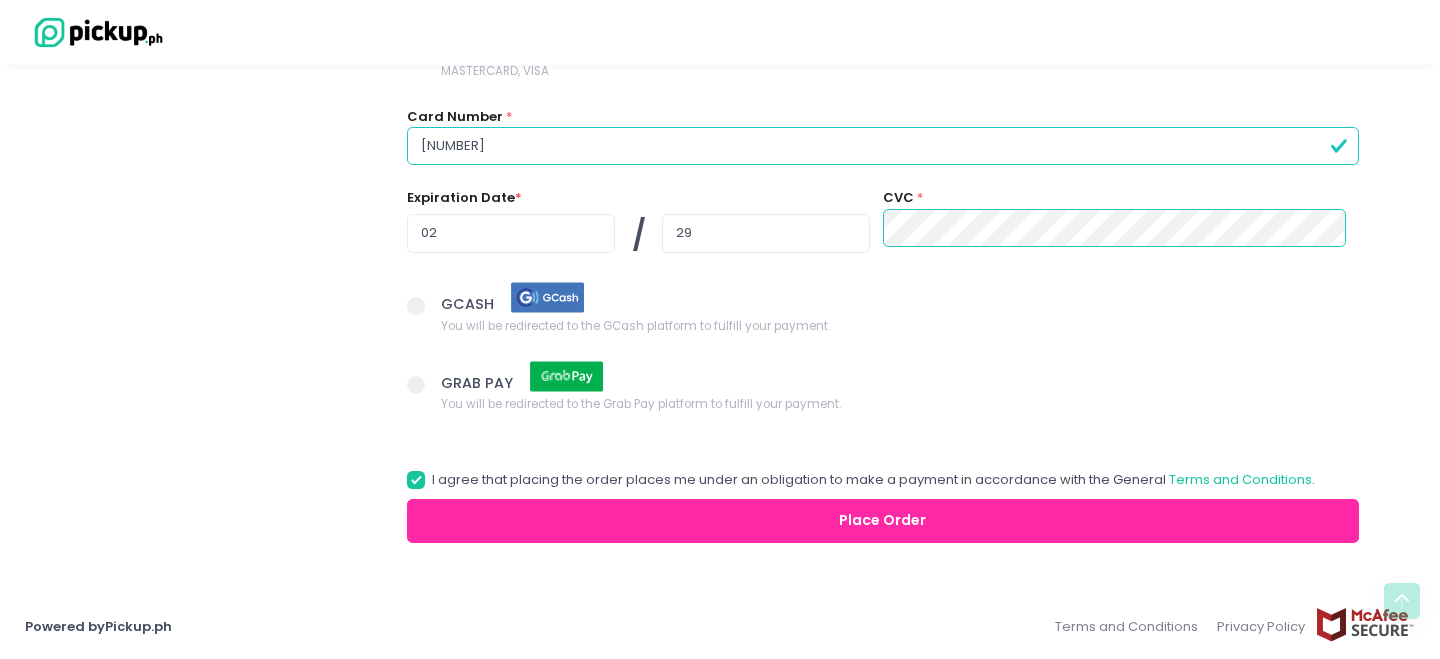 click on "Place Order" at bounding box center [883, 521] 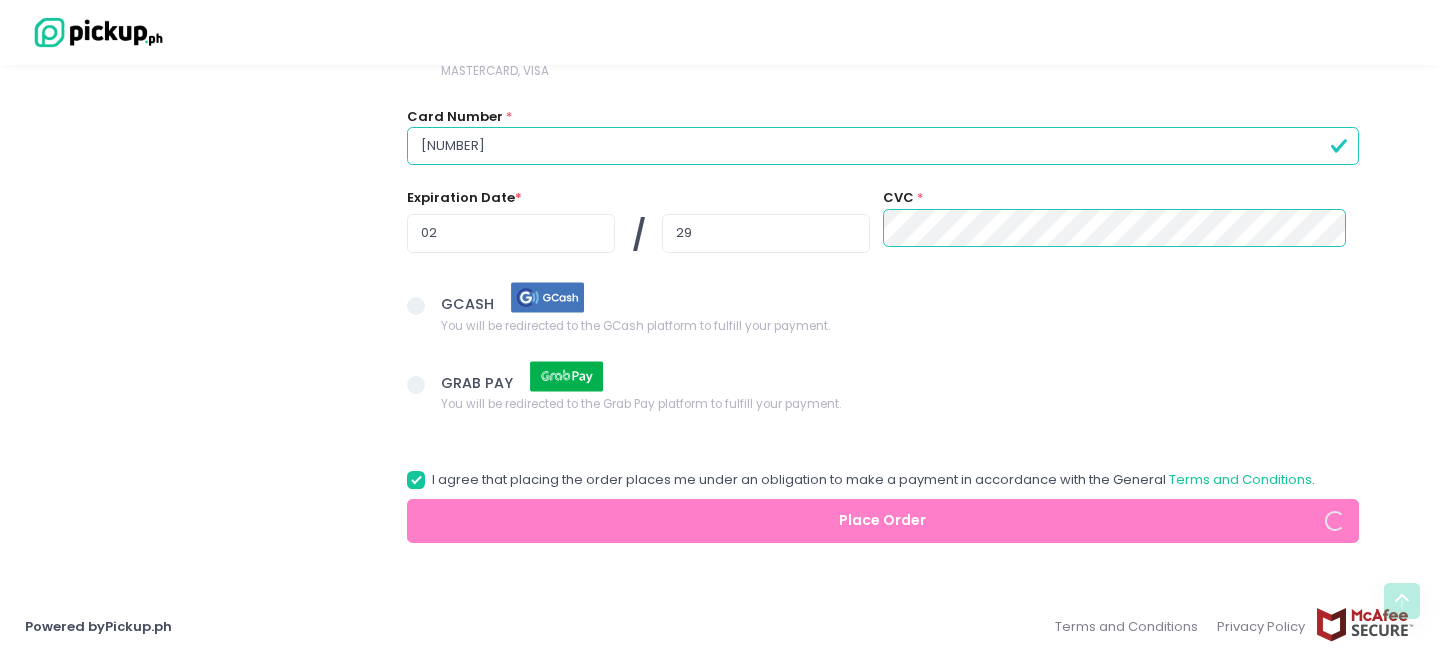 scroll, scrollTop: 1331, scrollLeft: 0, axis: vertical 